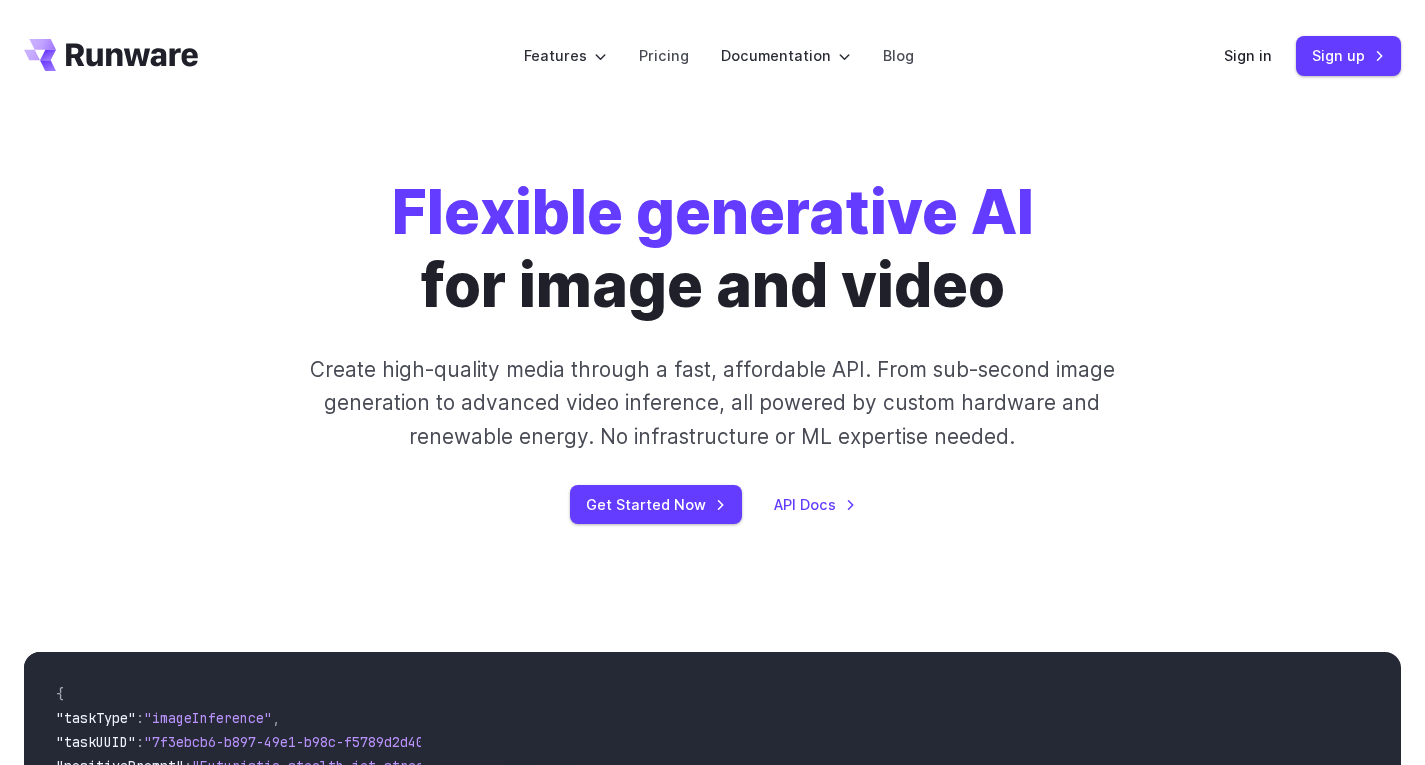 scroll, scrollTop: 0, scrollLeft: 0, axis: both 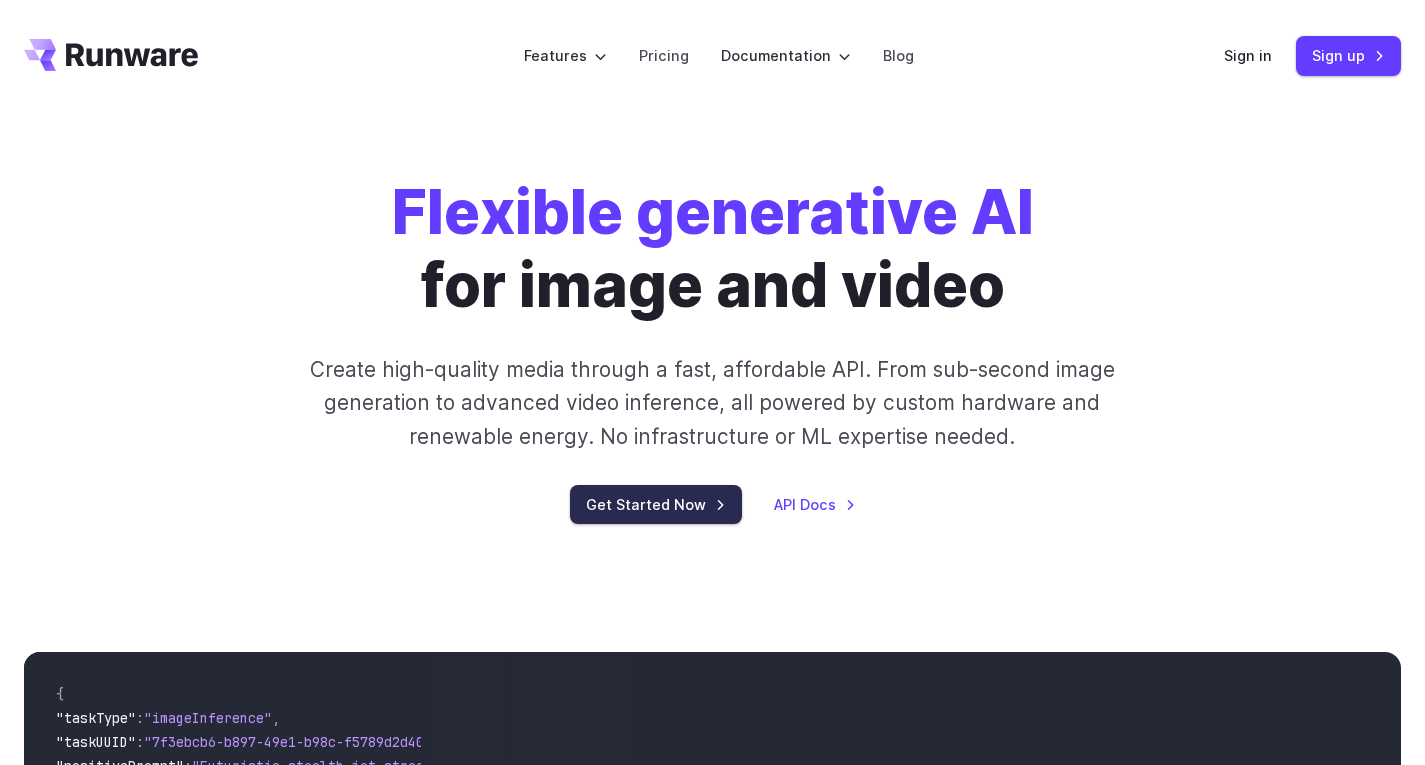 click on "Get Started Now" at bounding box center (656, 504) 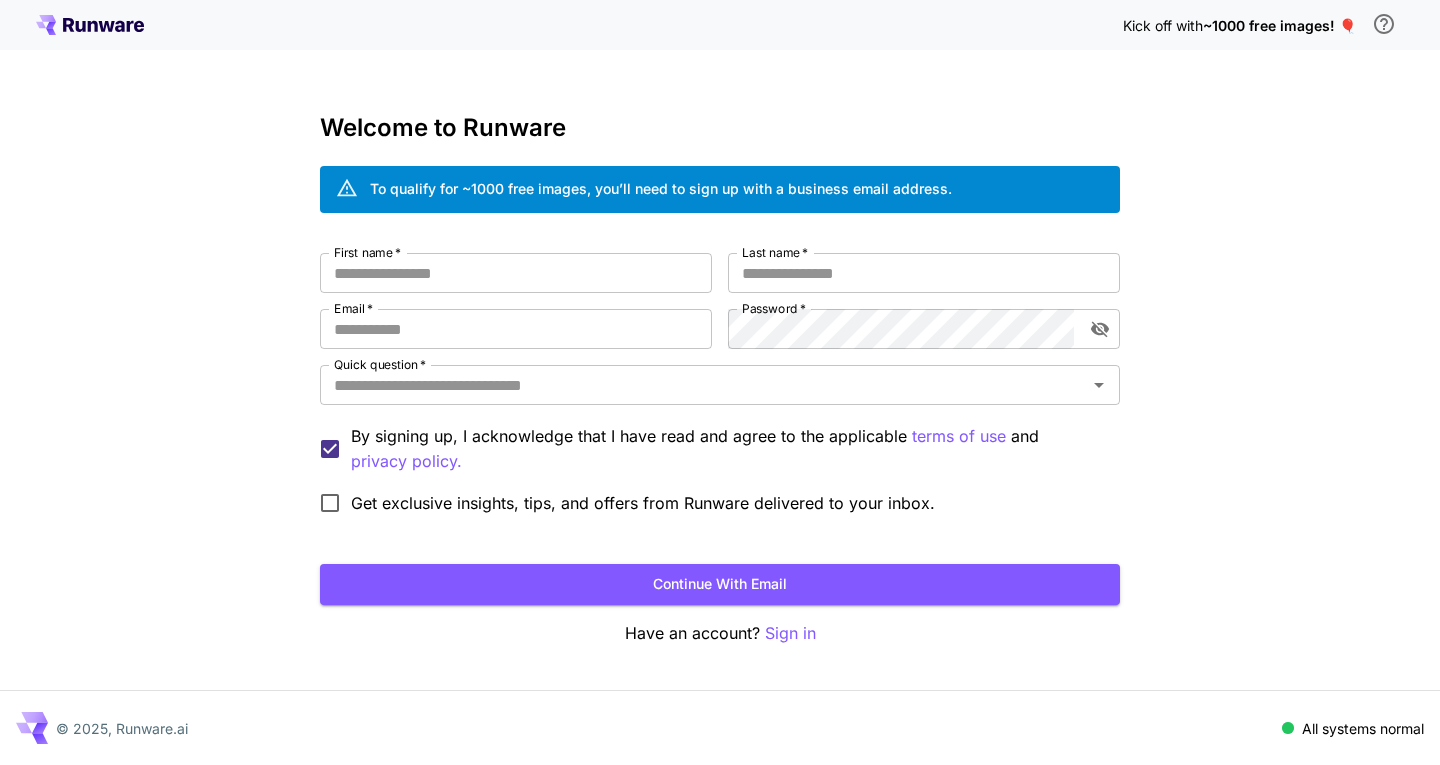 scroll, scrollTop: 0, scrollLeft: 0, axis: both 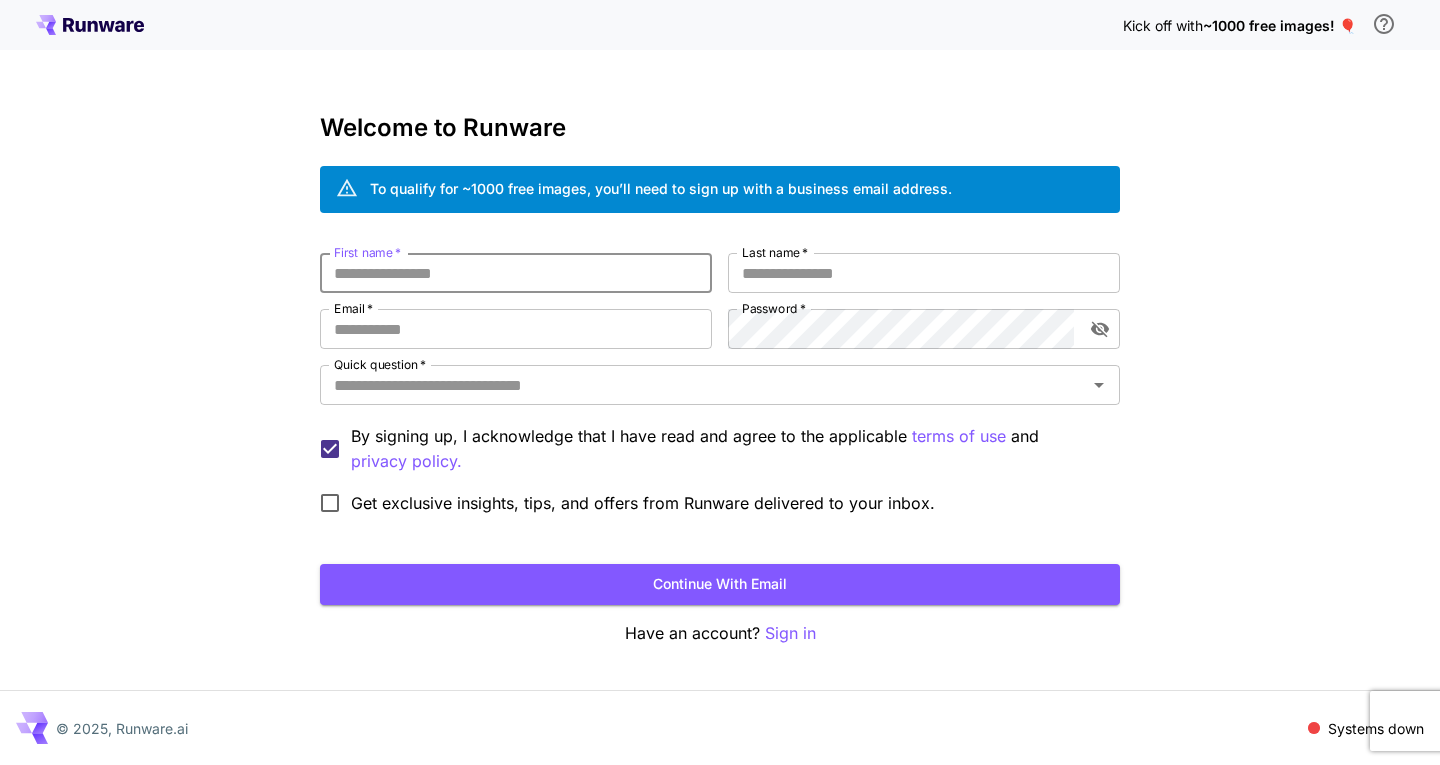 click on "First name   *" at bounding box center (516, 273) 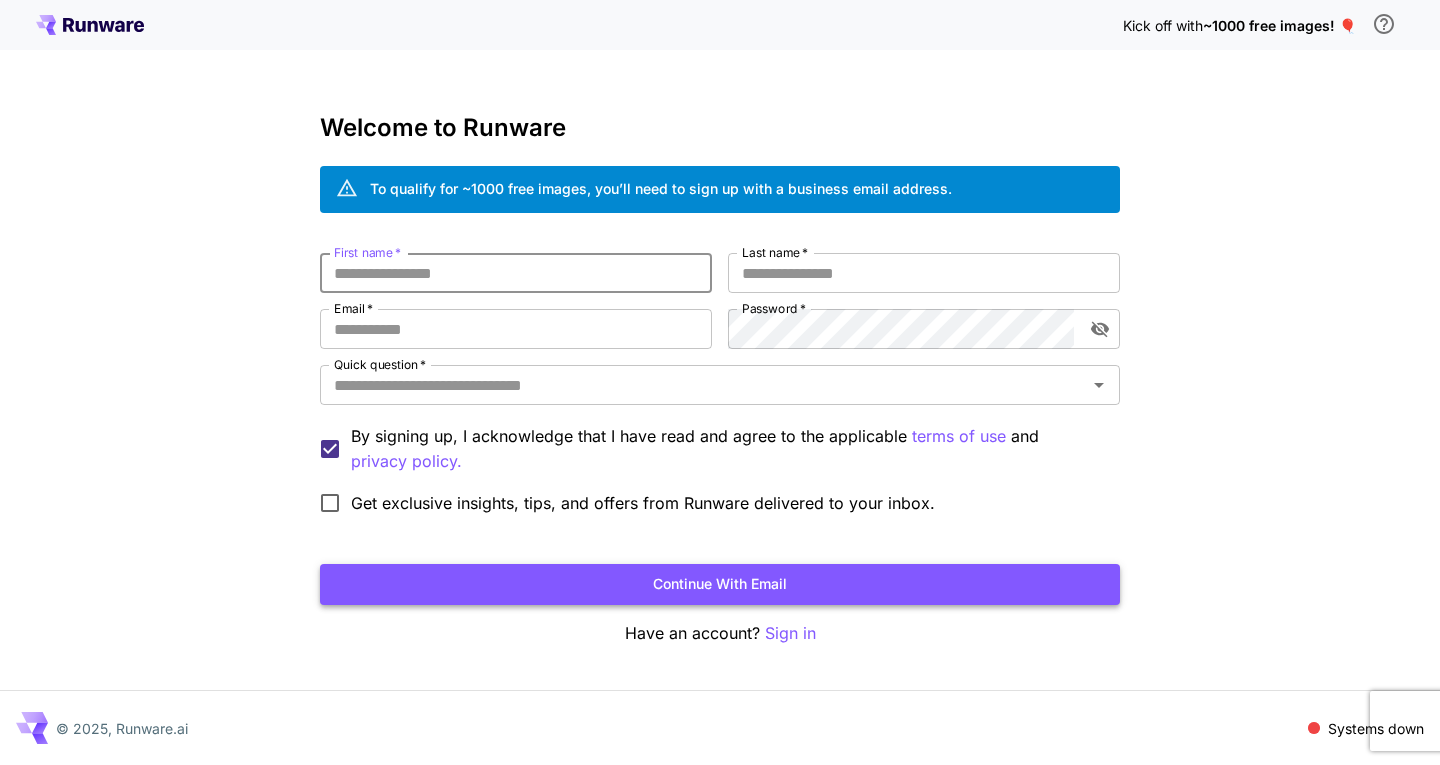 click on "Continue with email" at bounding box center [720, 584] 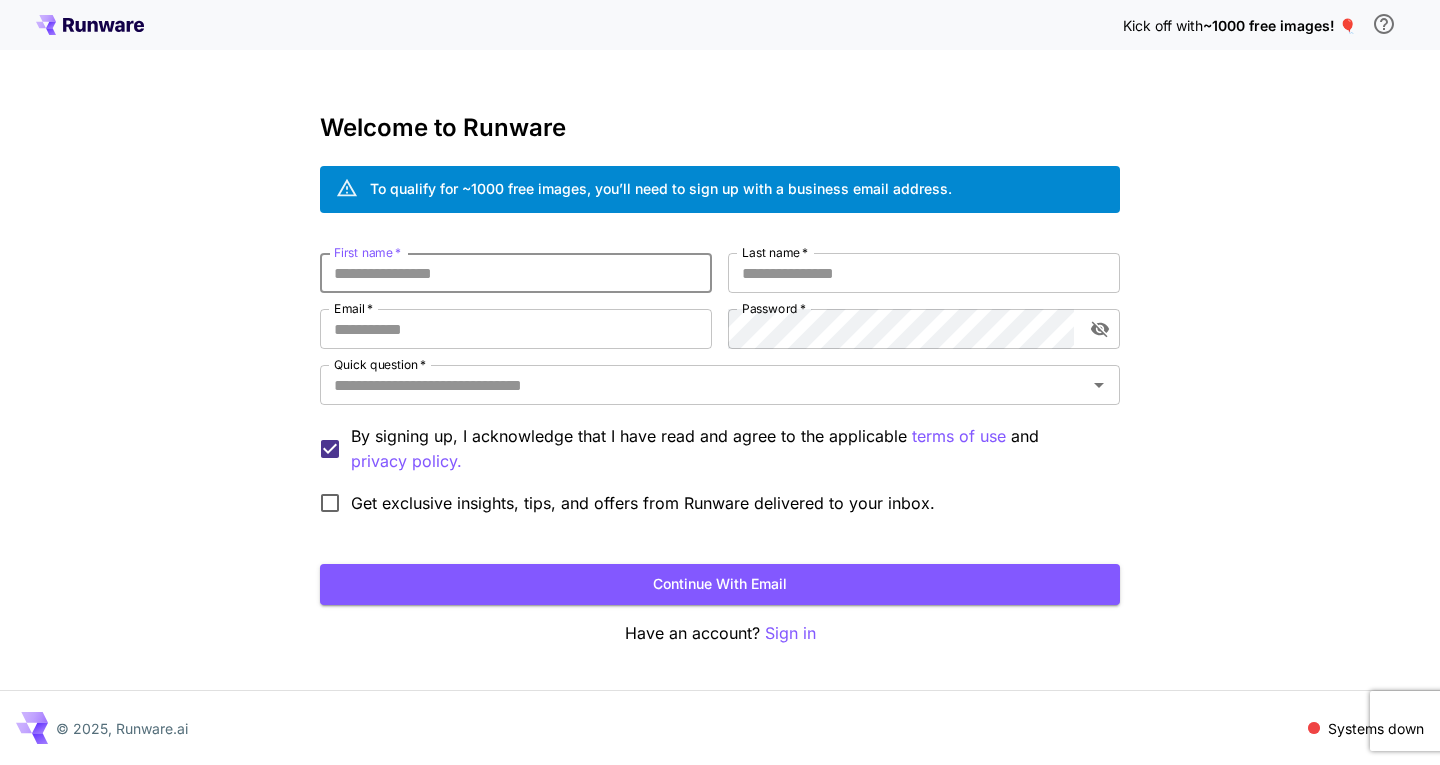 click on "First name   *" at bounding box center (516, 273) 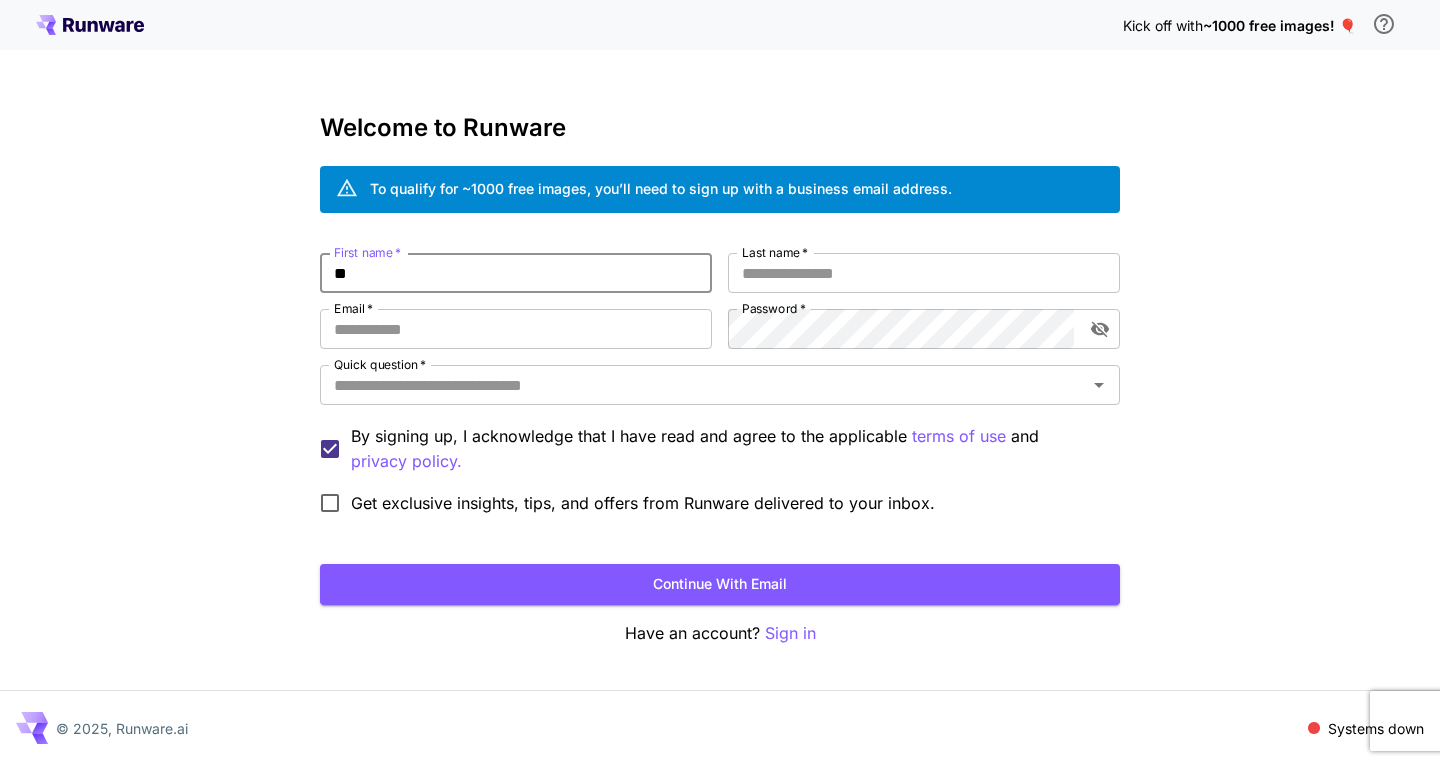 type on "*" 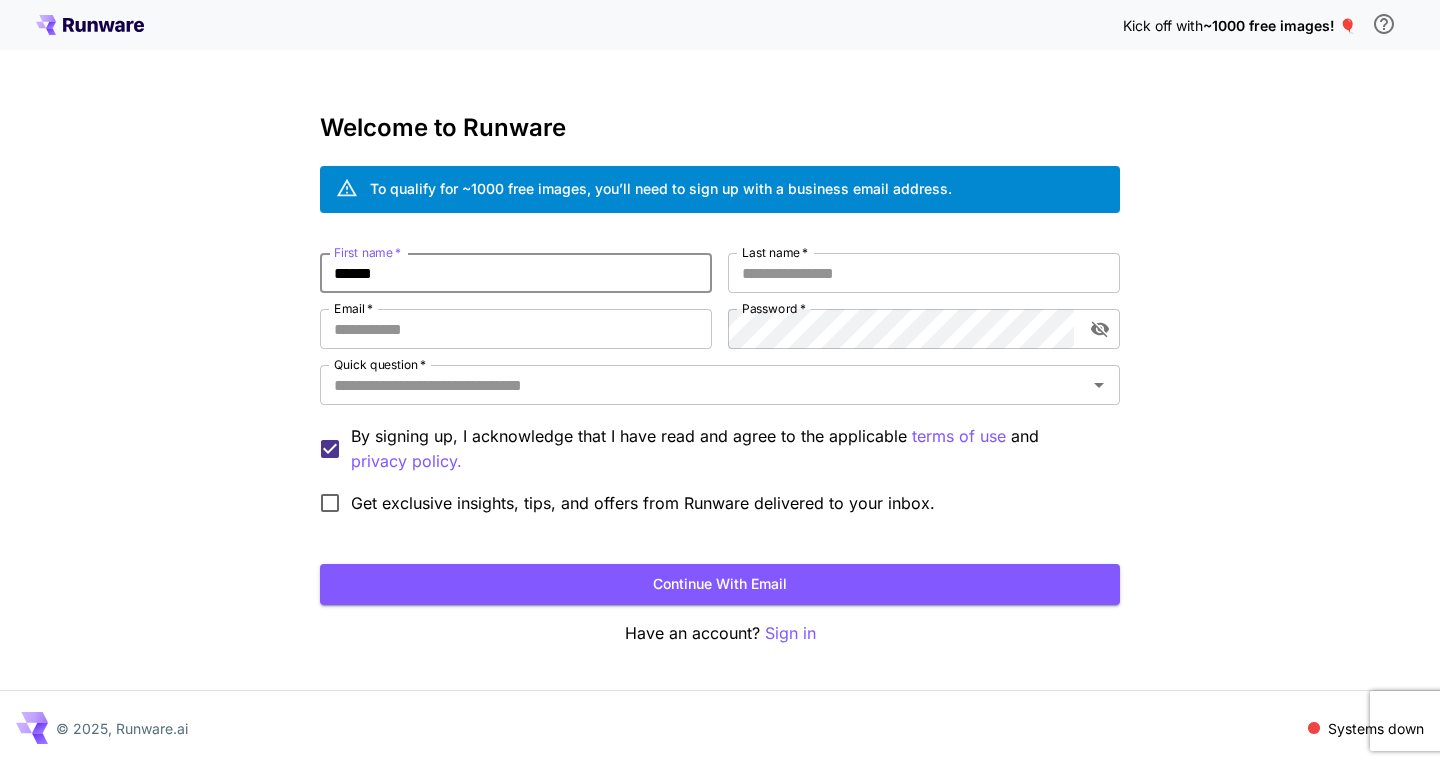 type on "******" 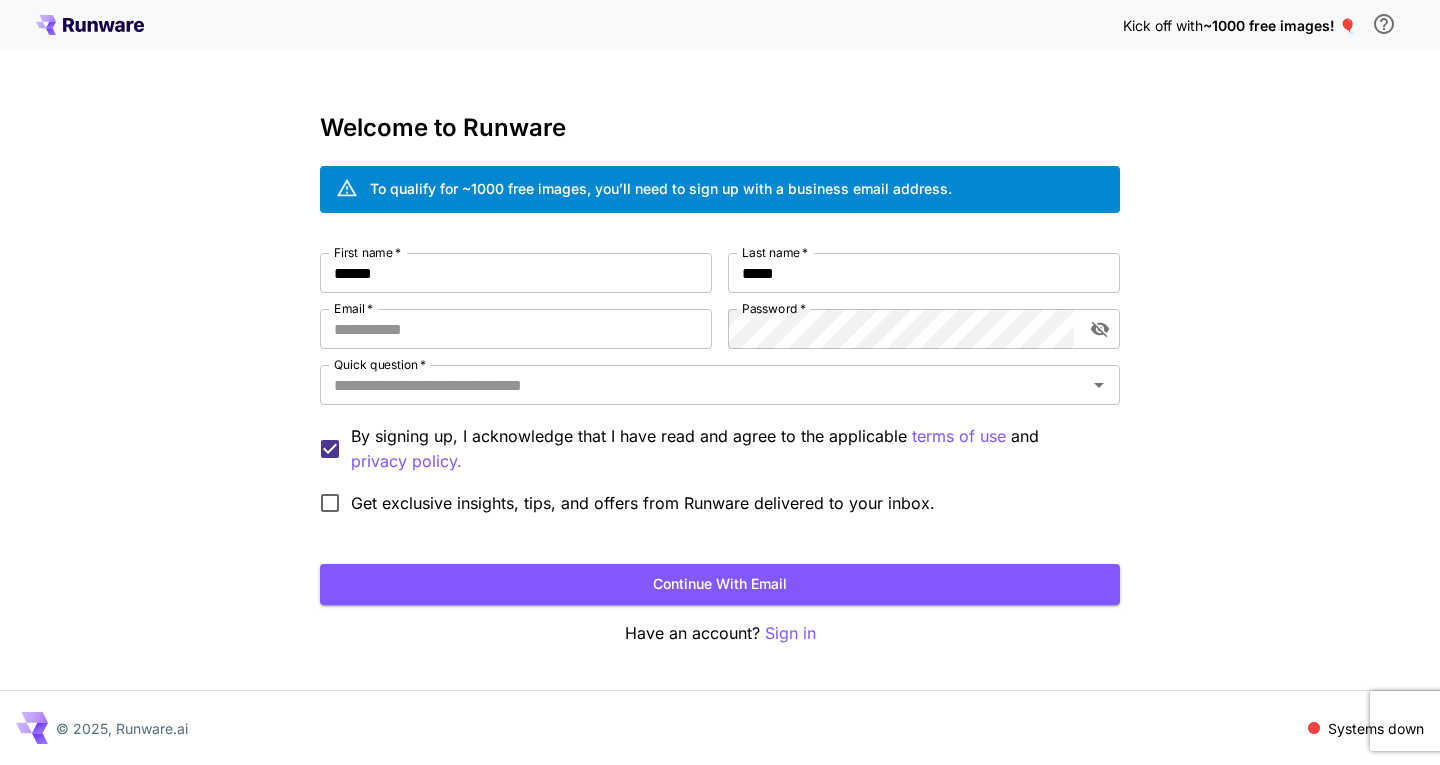 click on "Last name   *" at bounding box center [775, 252] 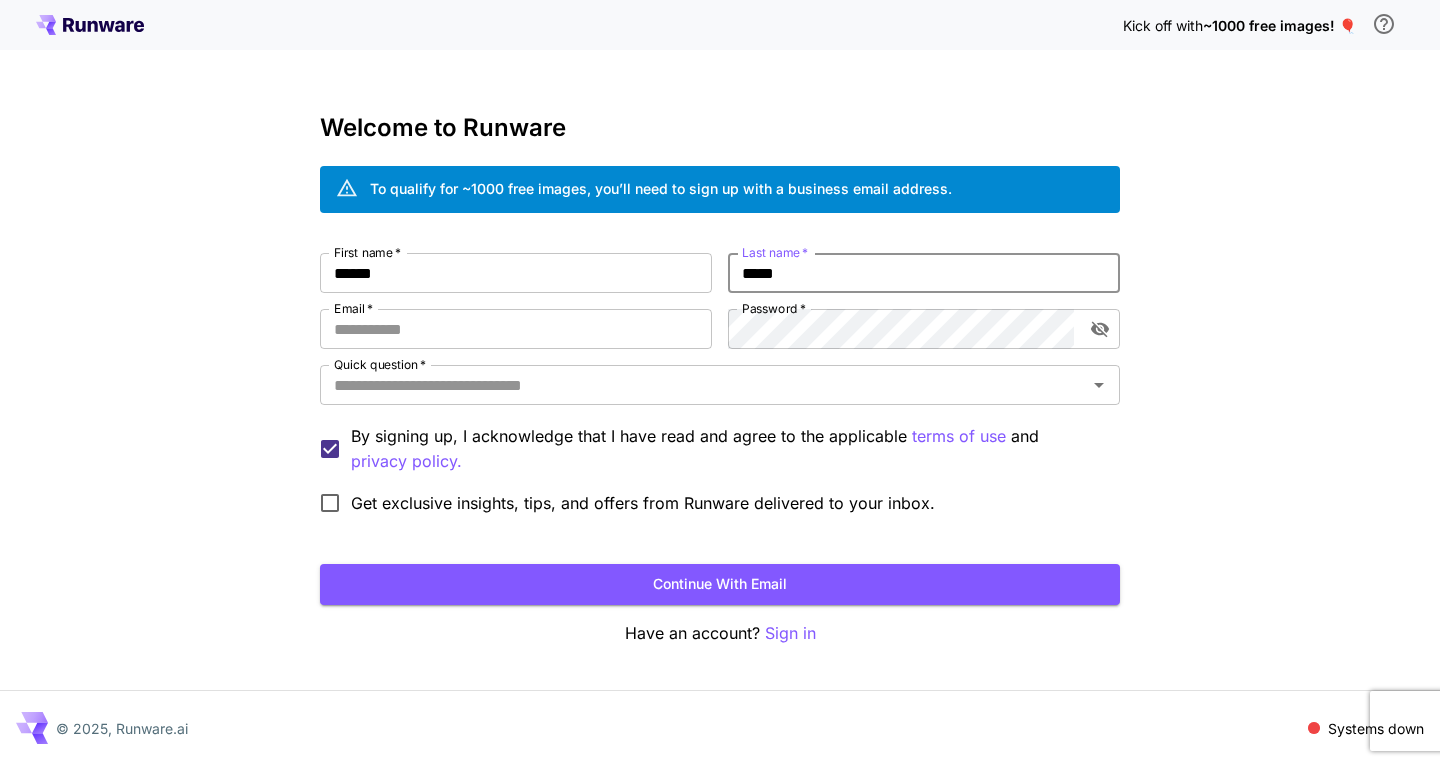 click on "*****" at bounding box center (924, 273) 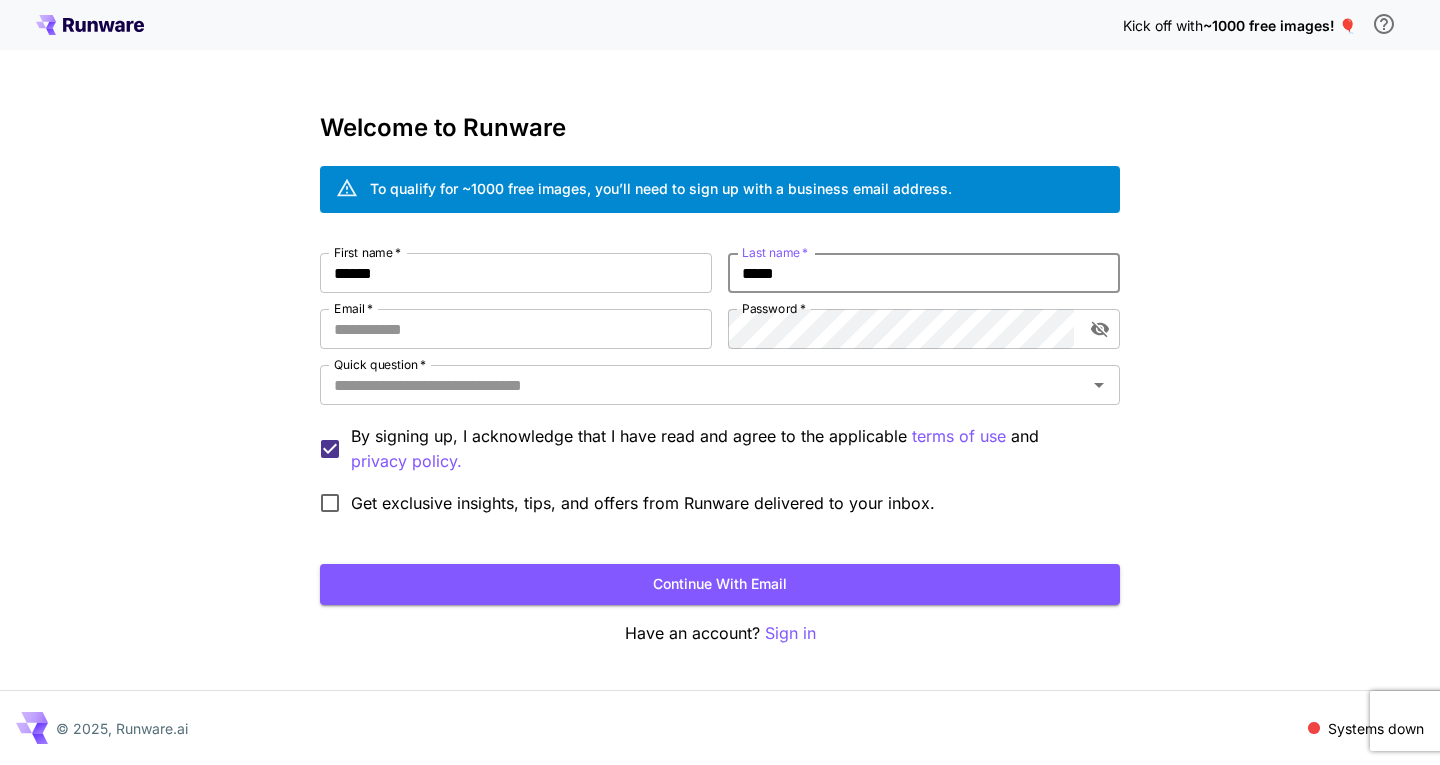 type on "*****" 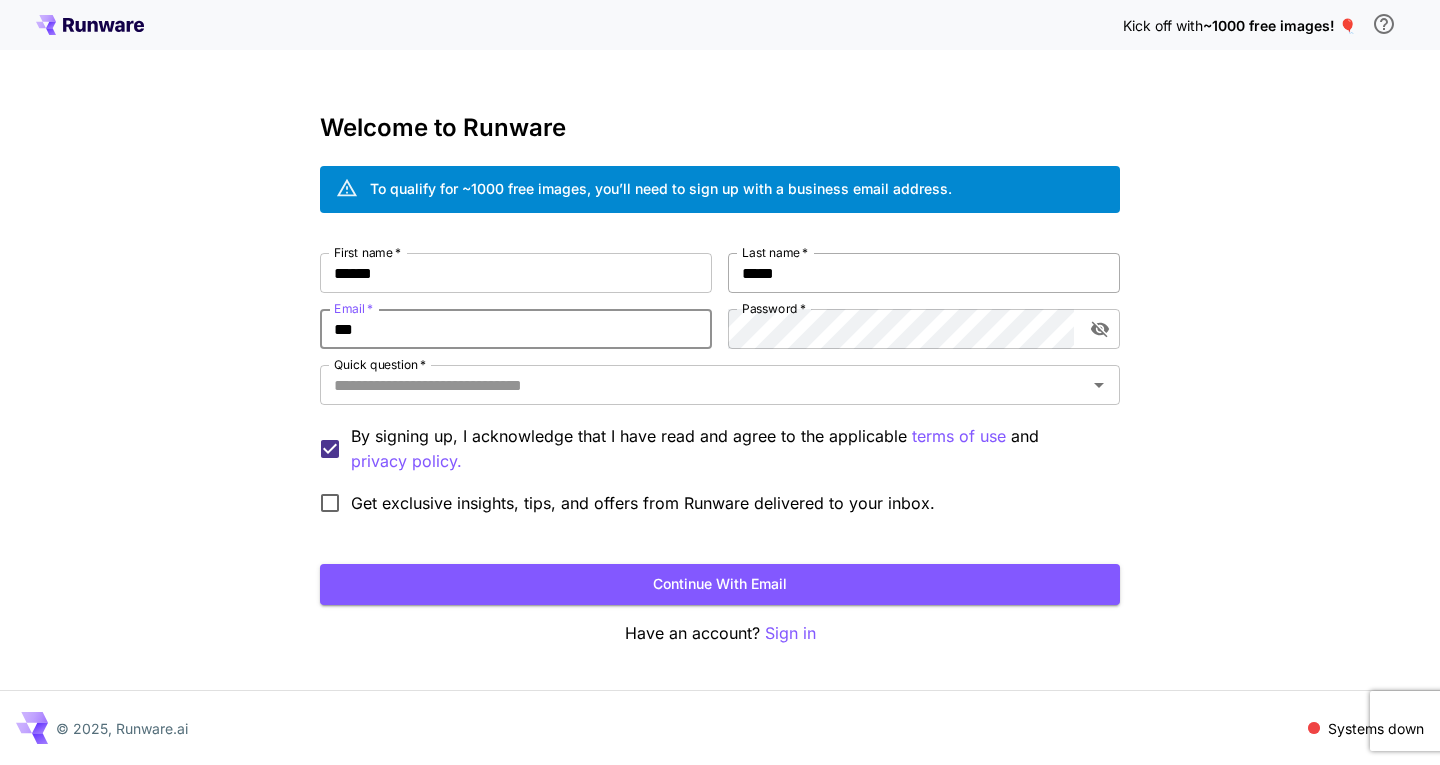 type on "**********" 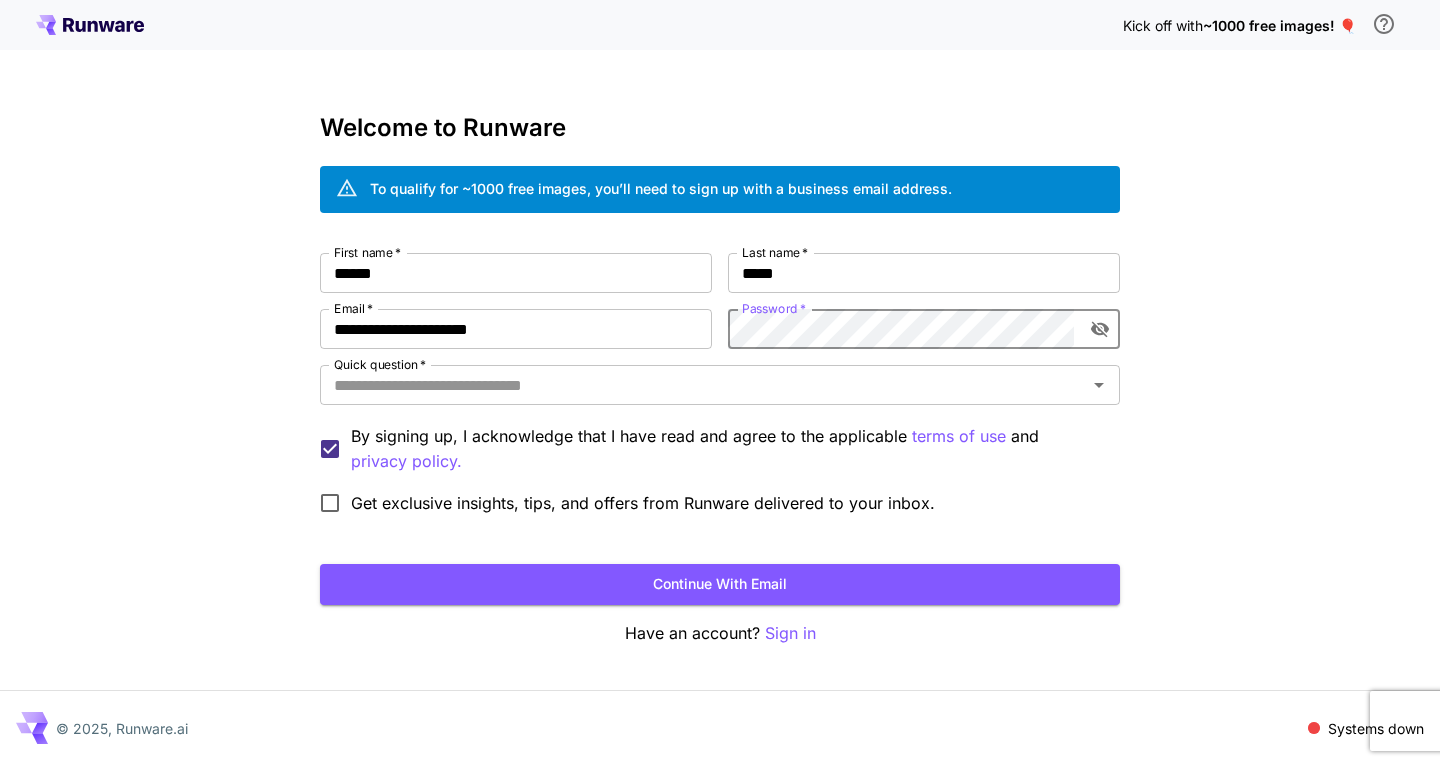 click on "Continue with email" at bounding box center [720, 584] 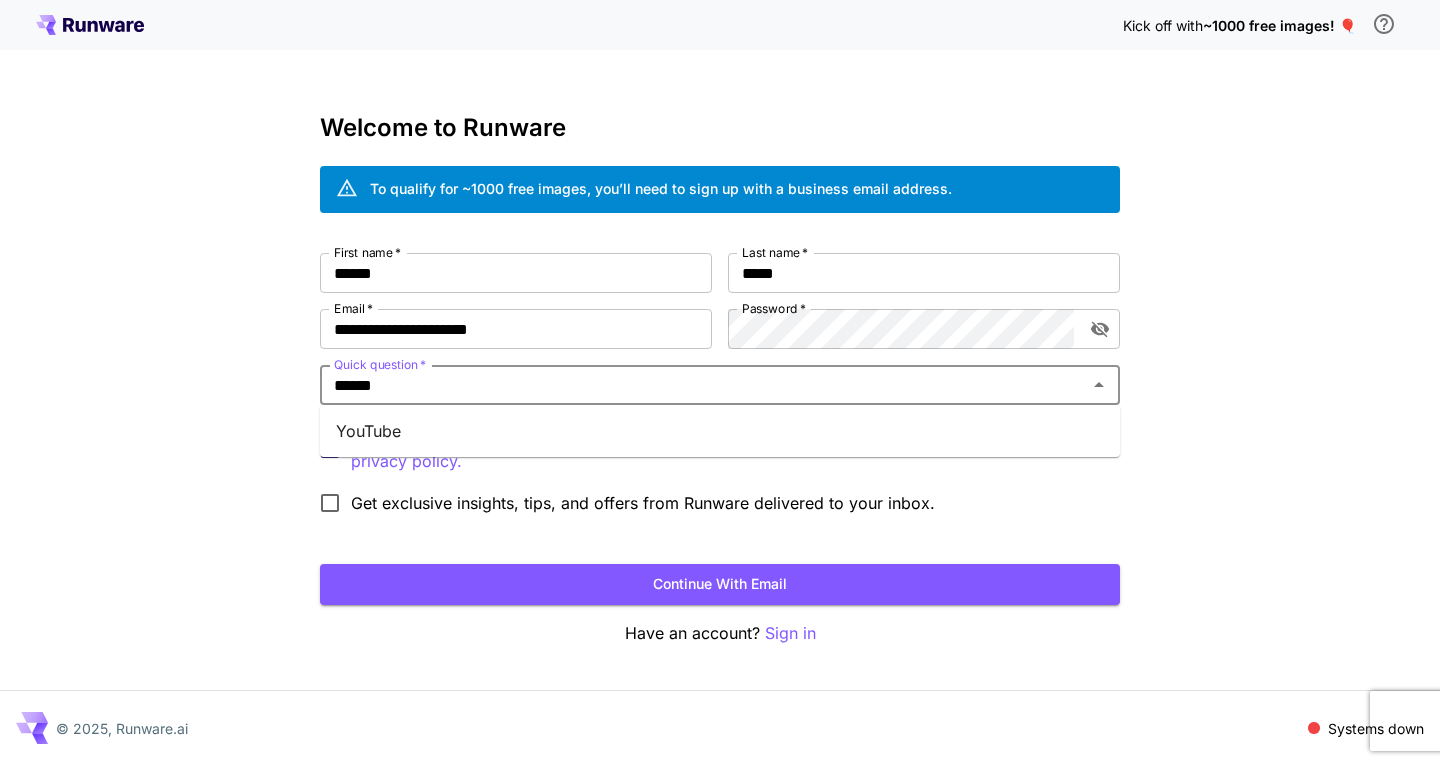 type on "*******" 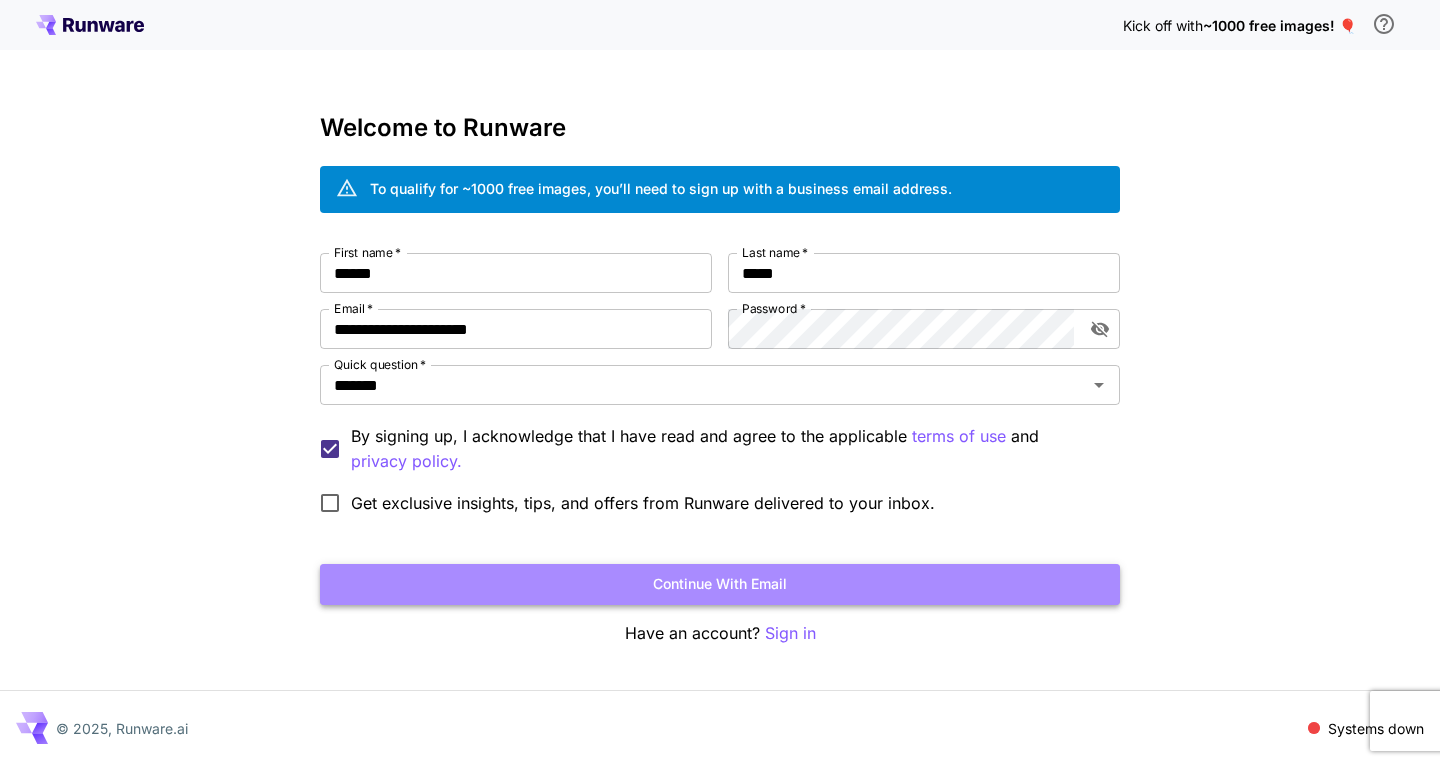 click on "Continue with email" at bounding box center [720, 584] 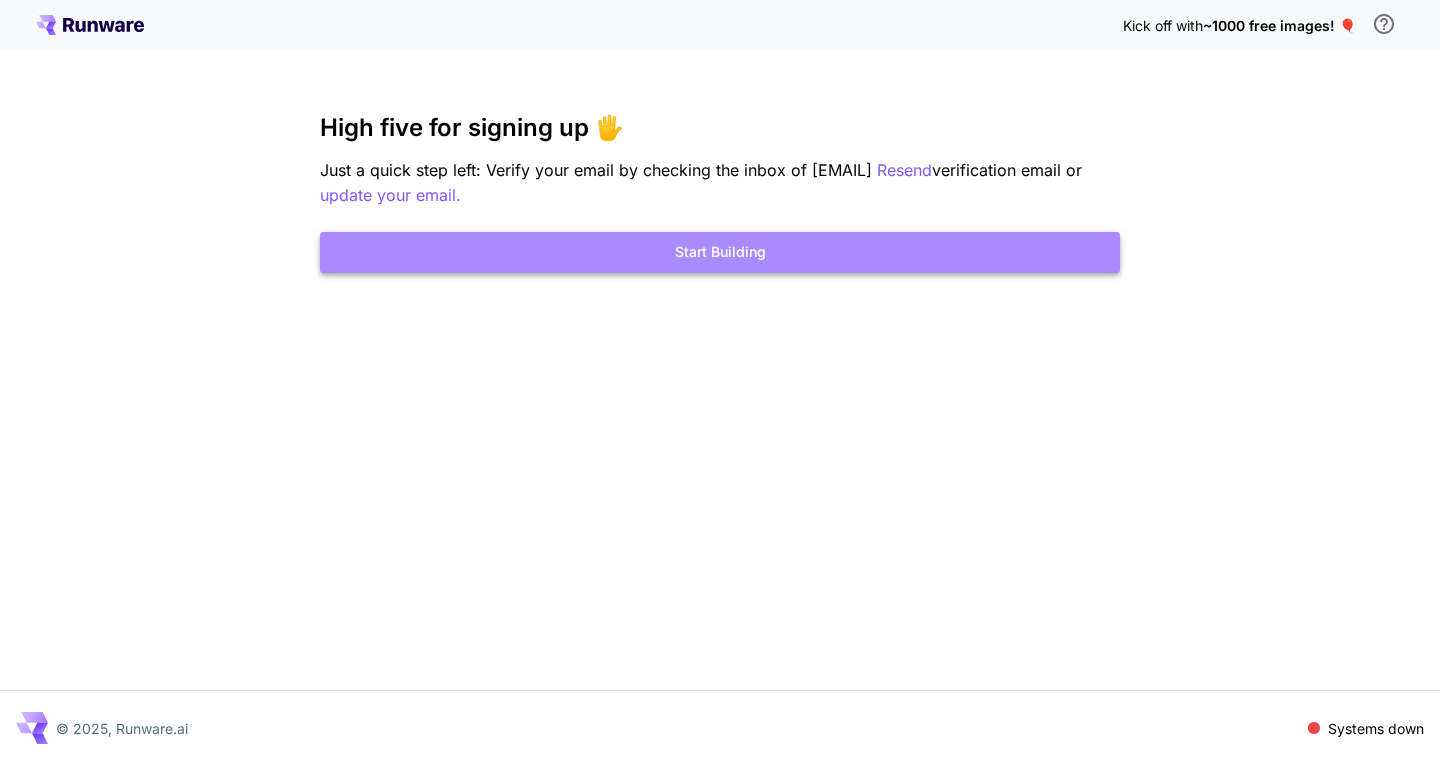 click on "Start Building" at bounding box center (720, 252) 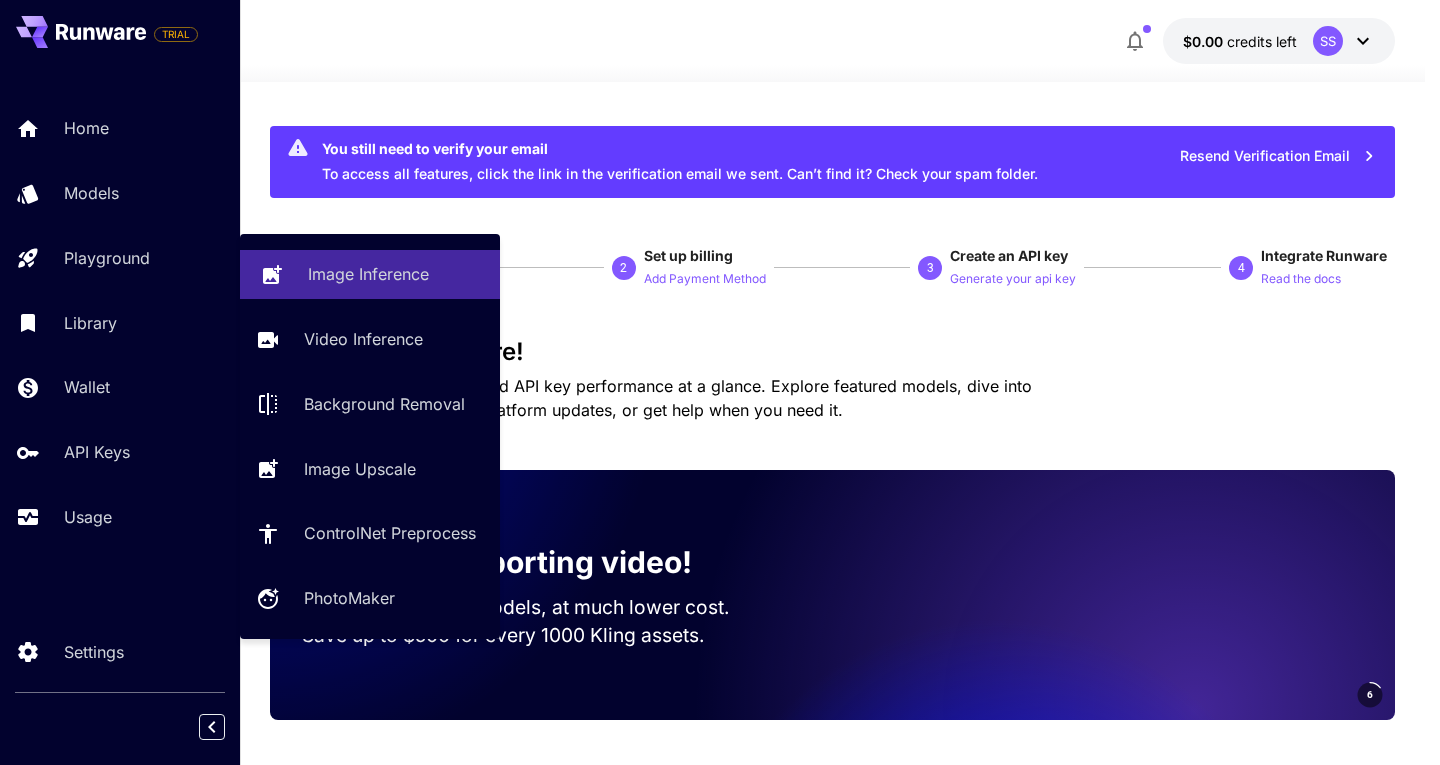 click 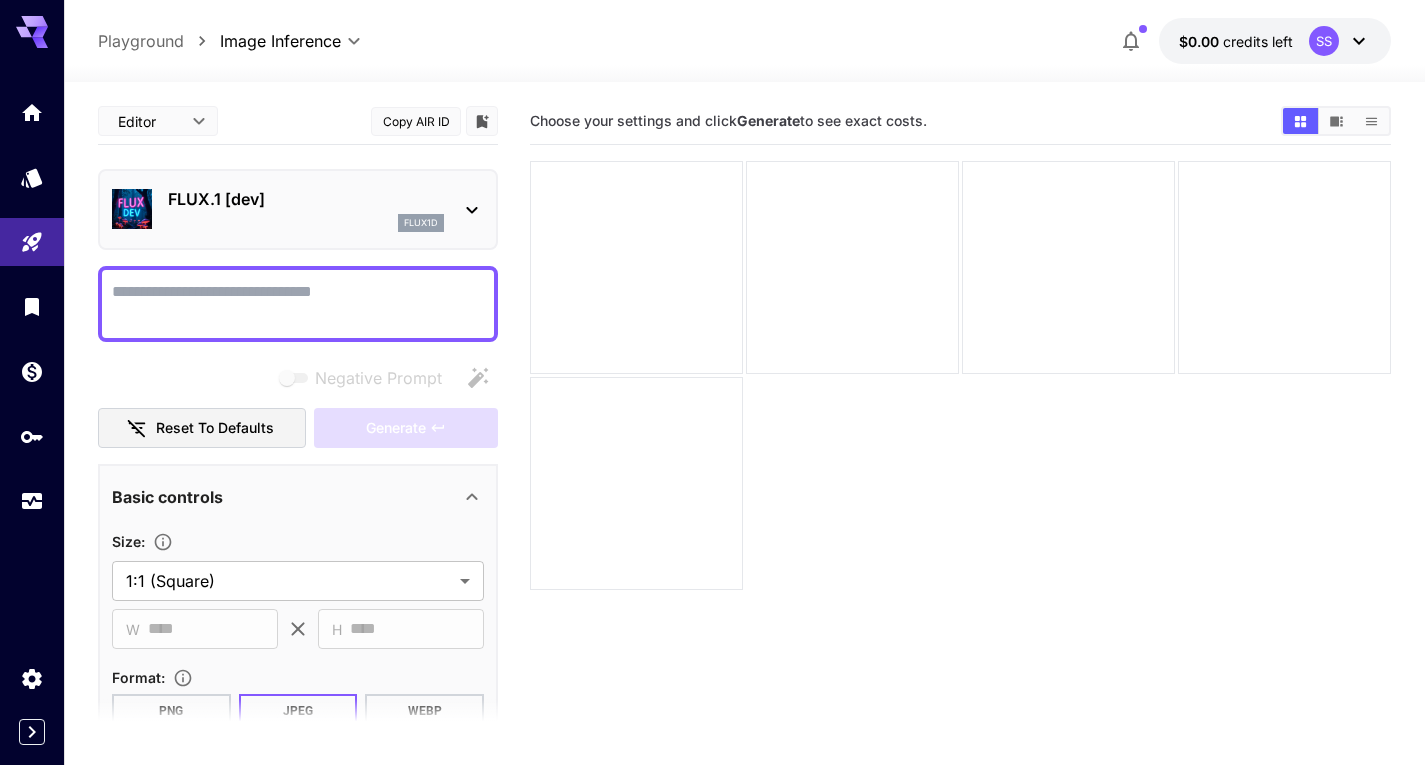 click on "Negative Prompt" at bounding box center [298, 304] 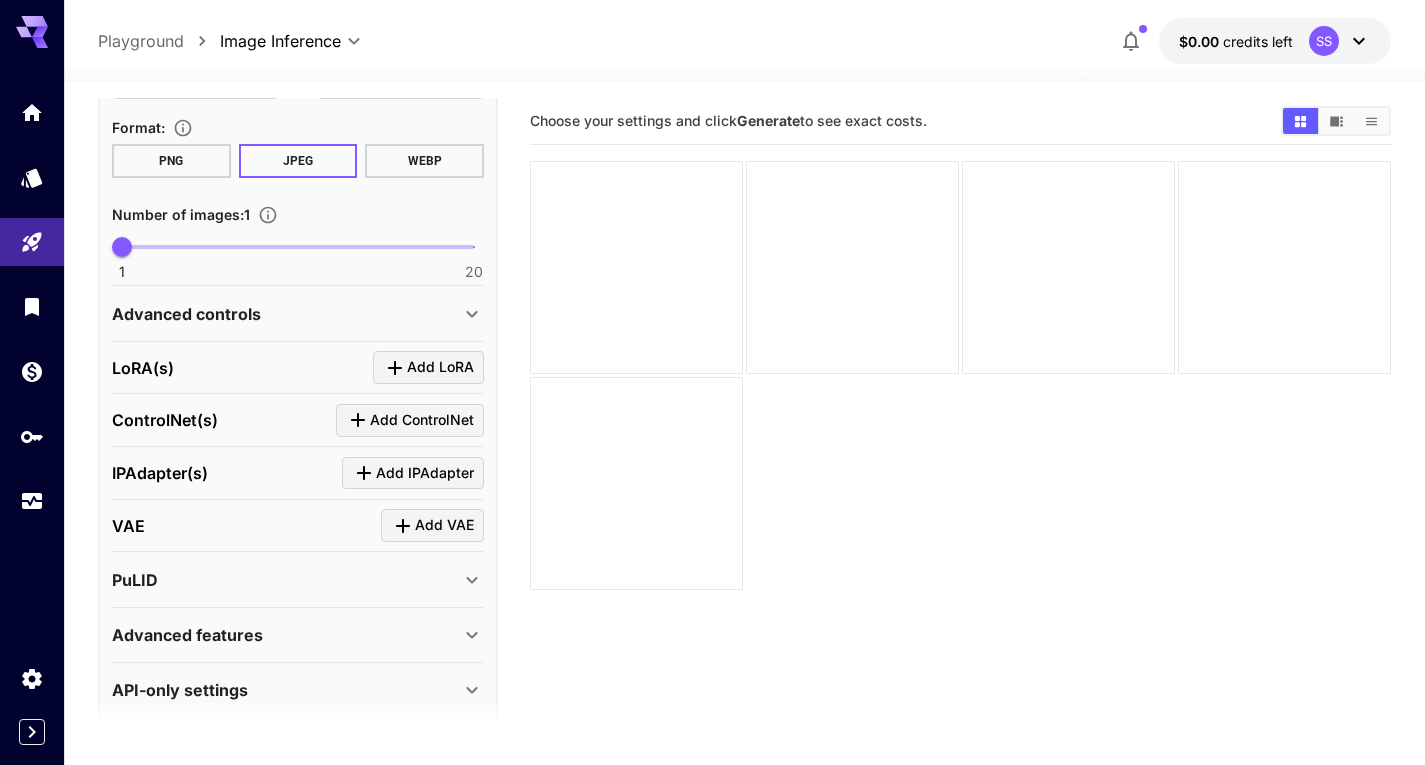 scroll, scrollTop: 764, scrollLeft: 0, axis: vertical 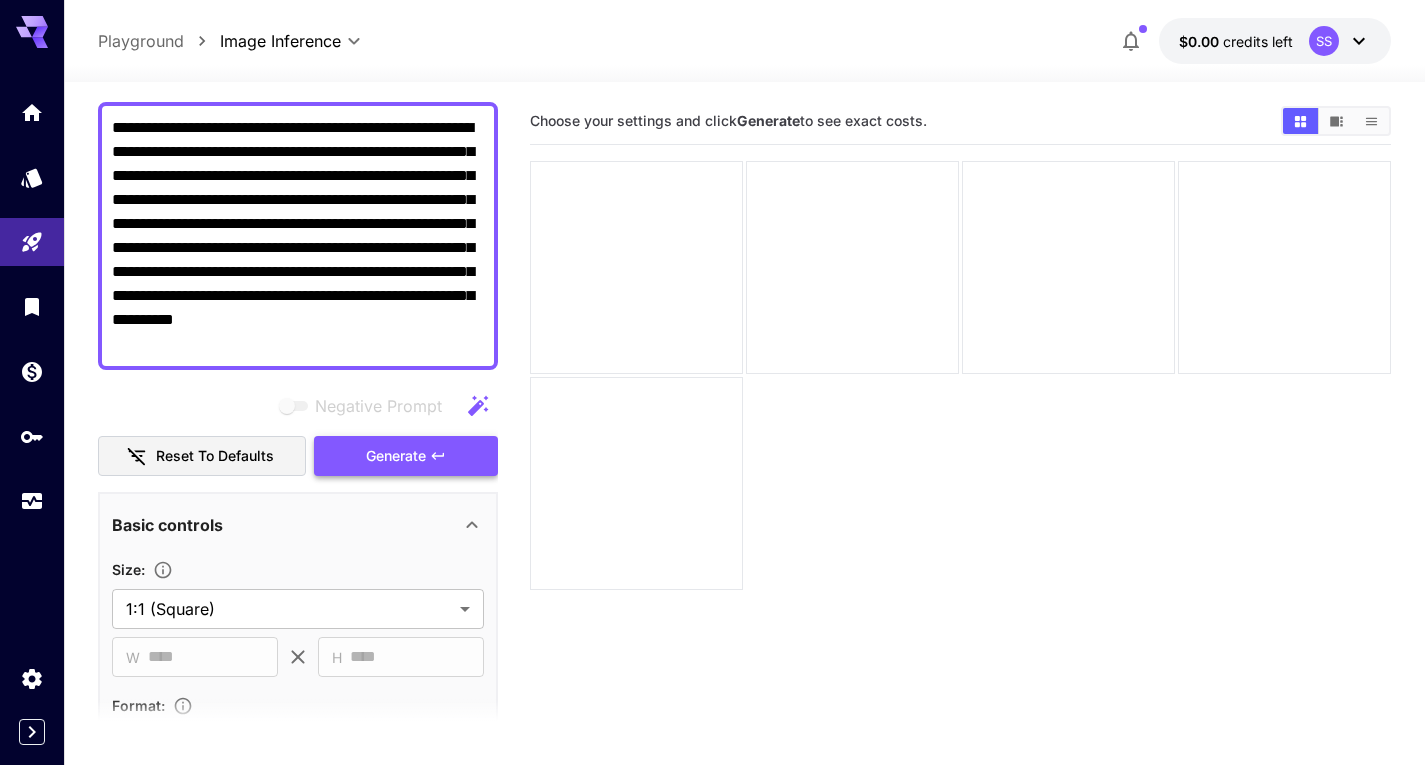 type on "**********" 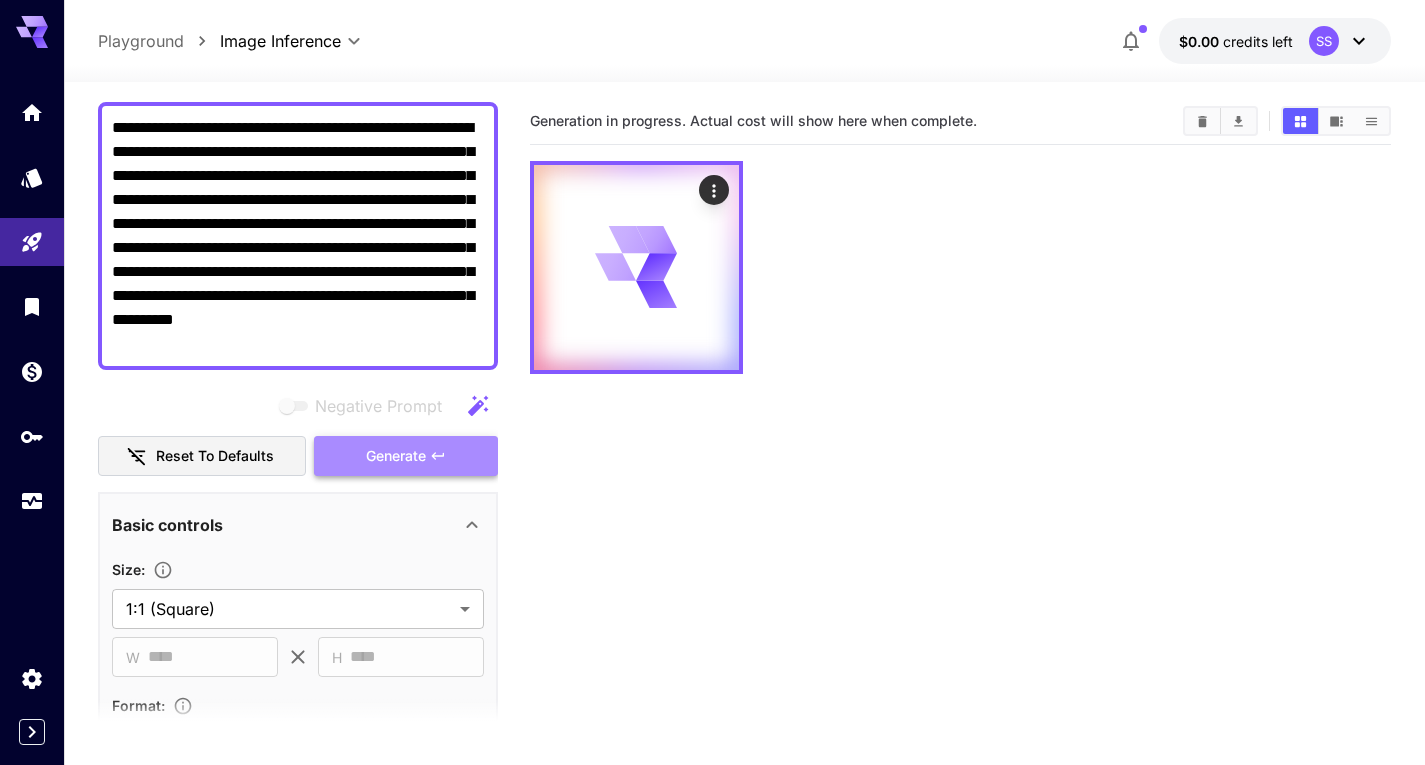 click on "Generate" at bounding box center [396, 456] 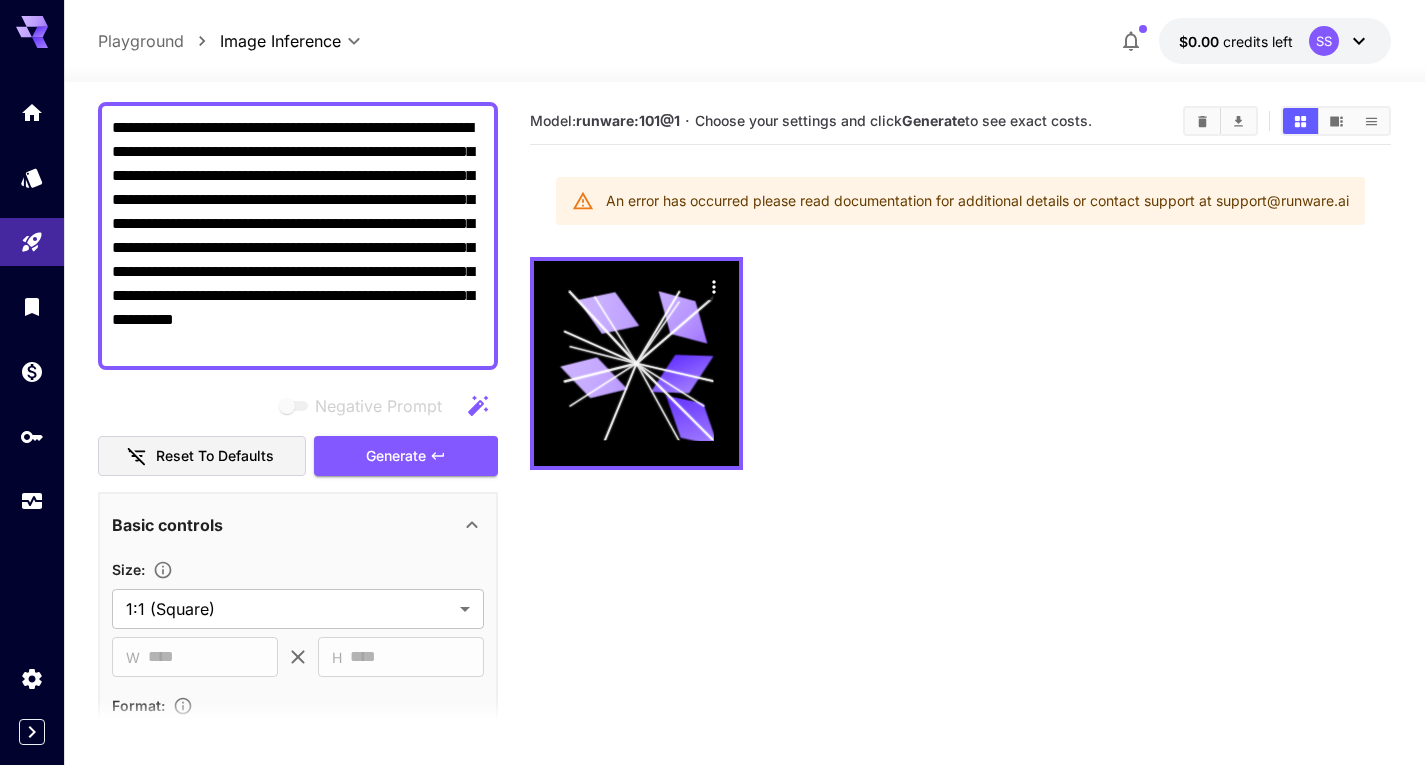 click on "An error has occurred please read documentation for additional details or contact support at support@runware.ai" at bounding box center [960, 201] 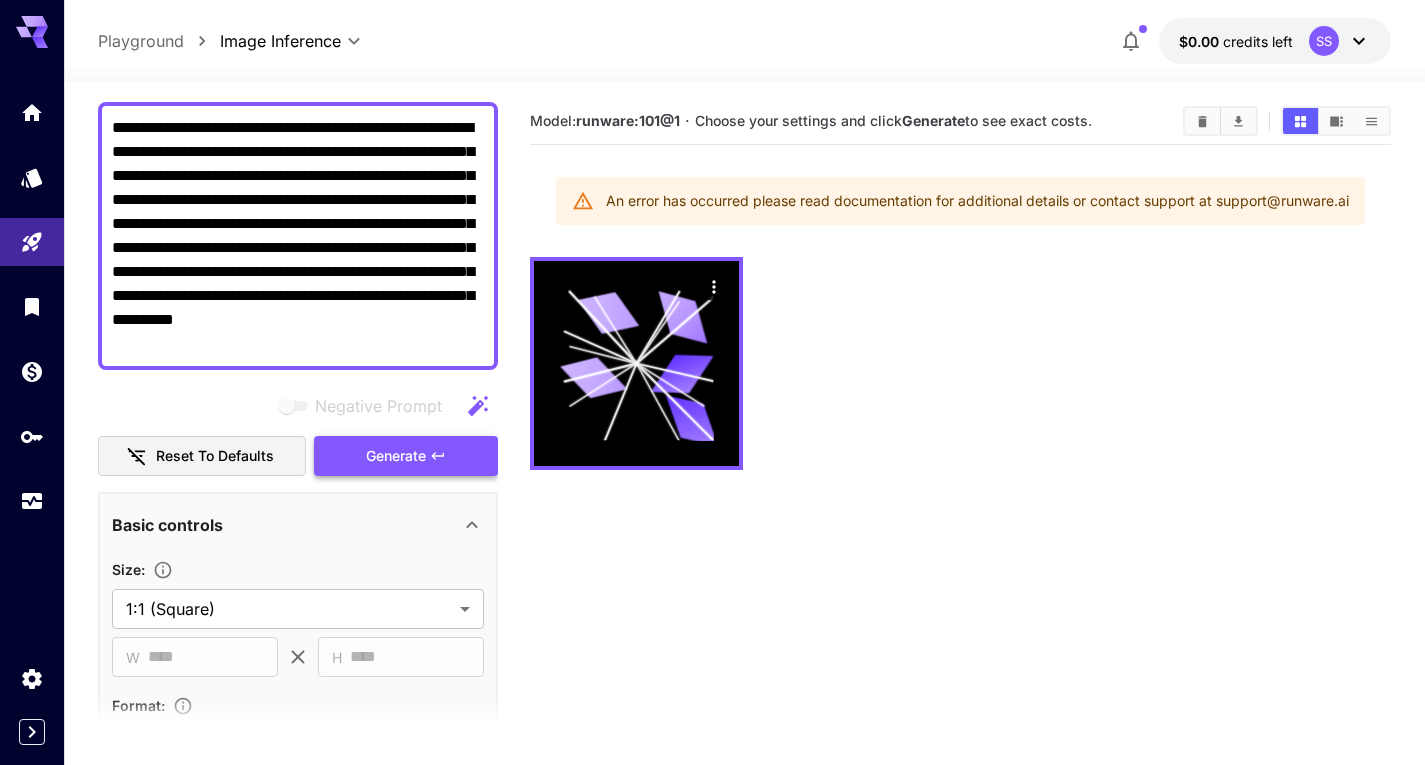click on "Generate" at bounding box center (406, 456) 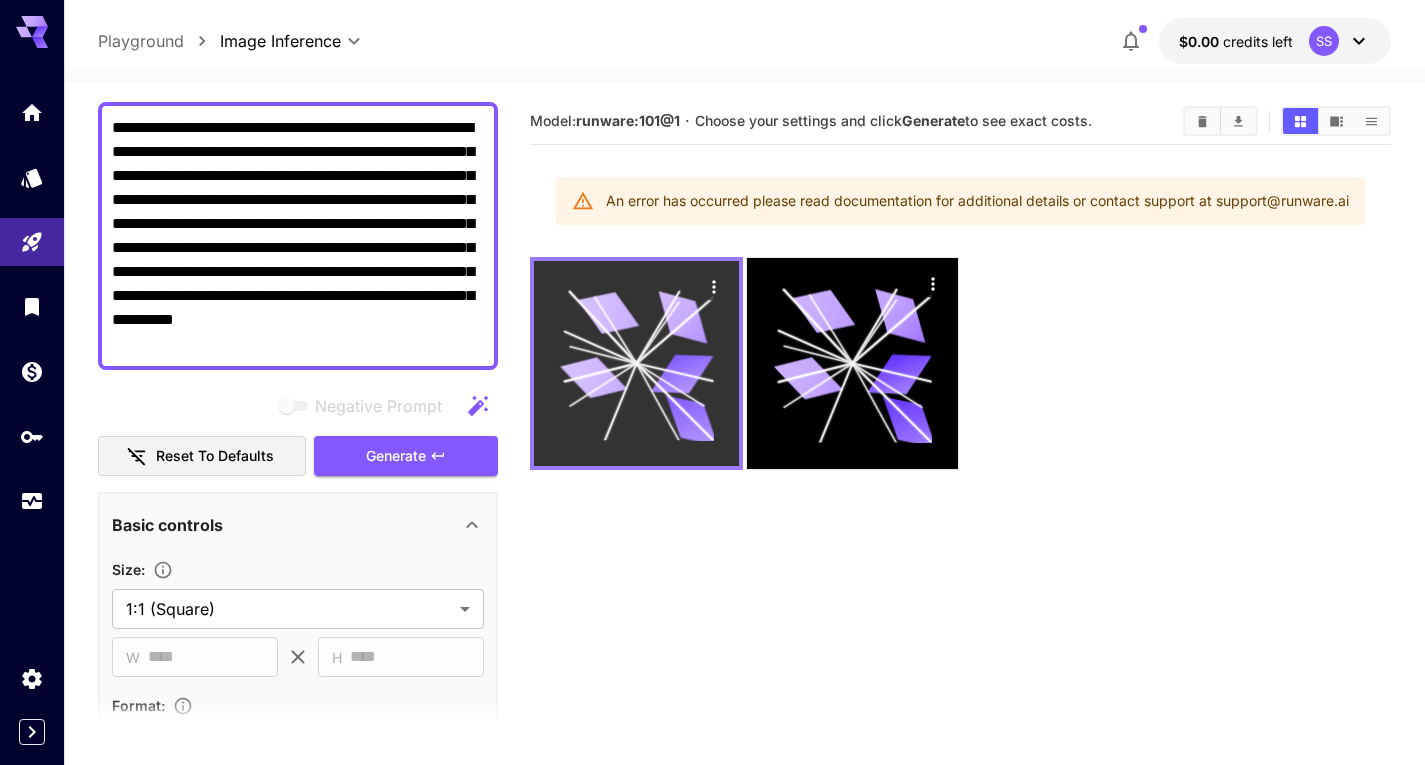 click 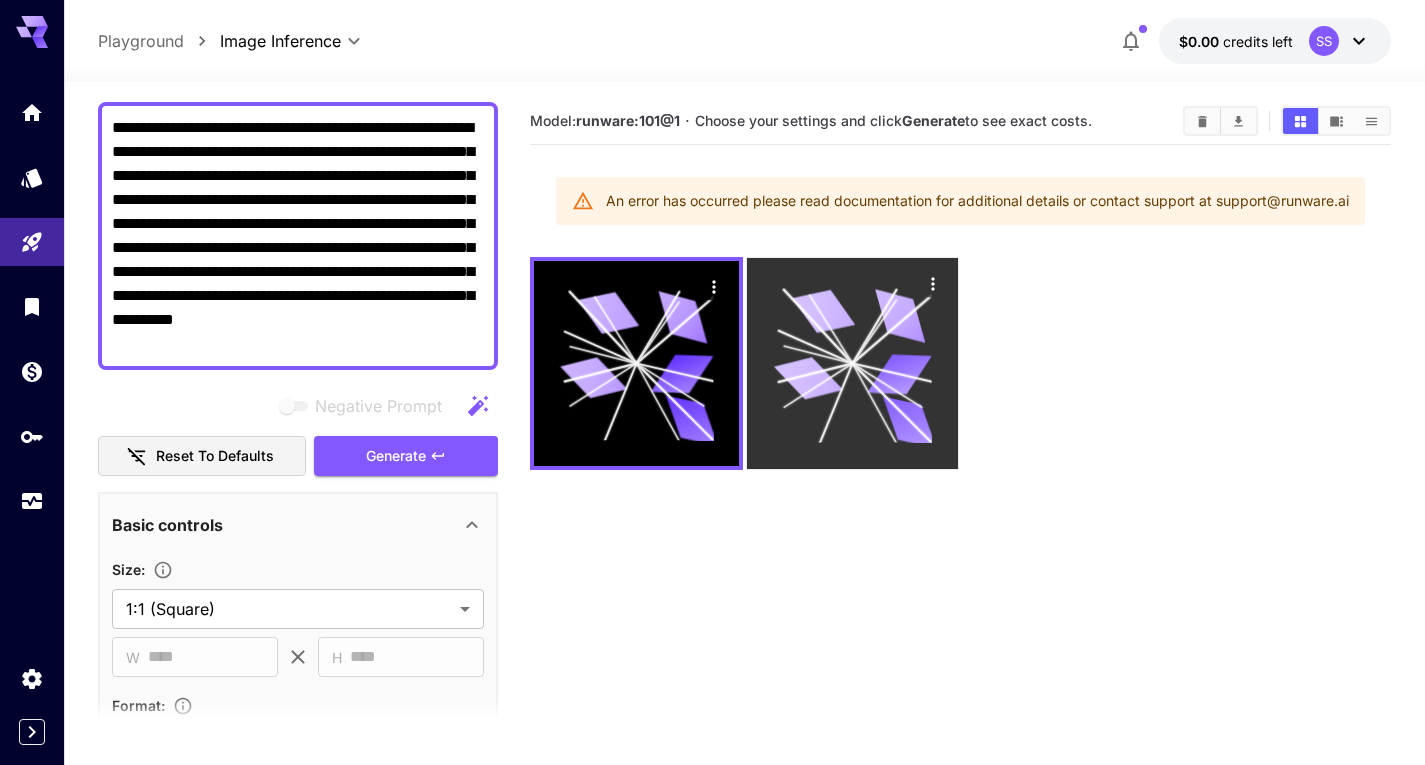 click 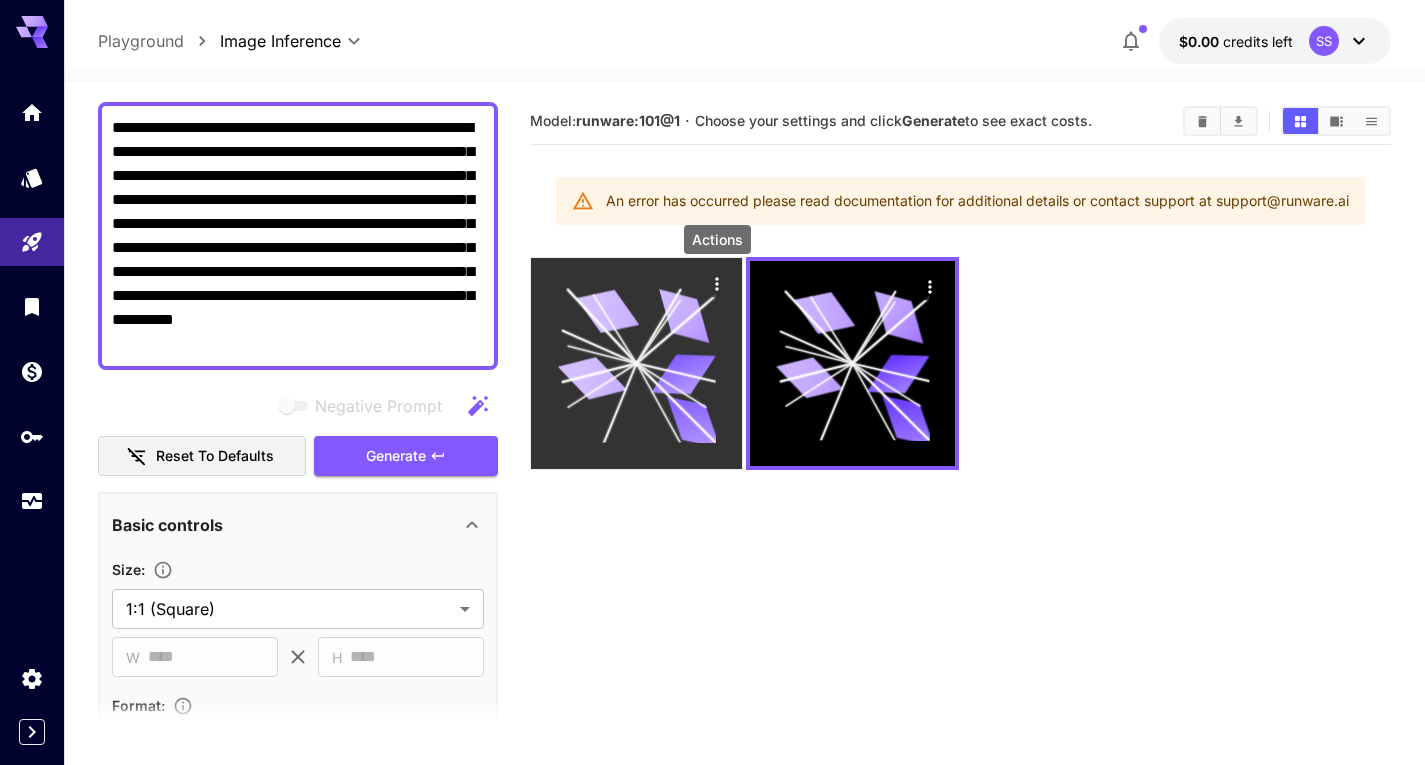 click at bounding box center [717, 283] 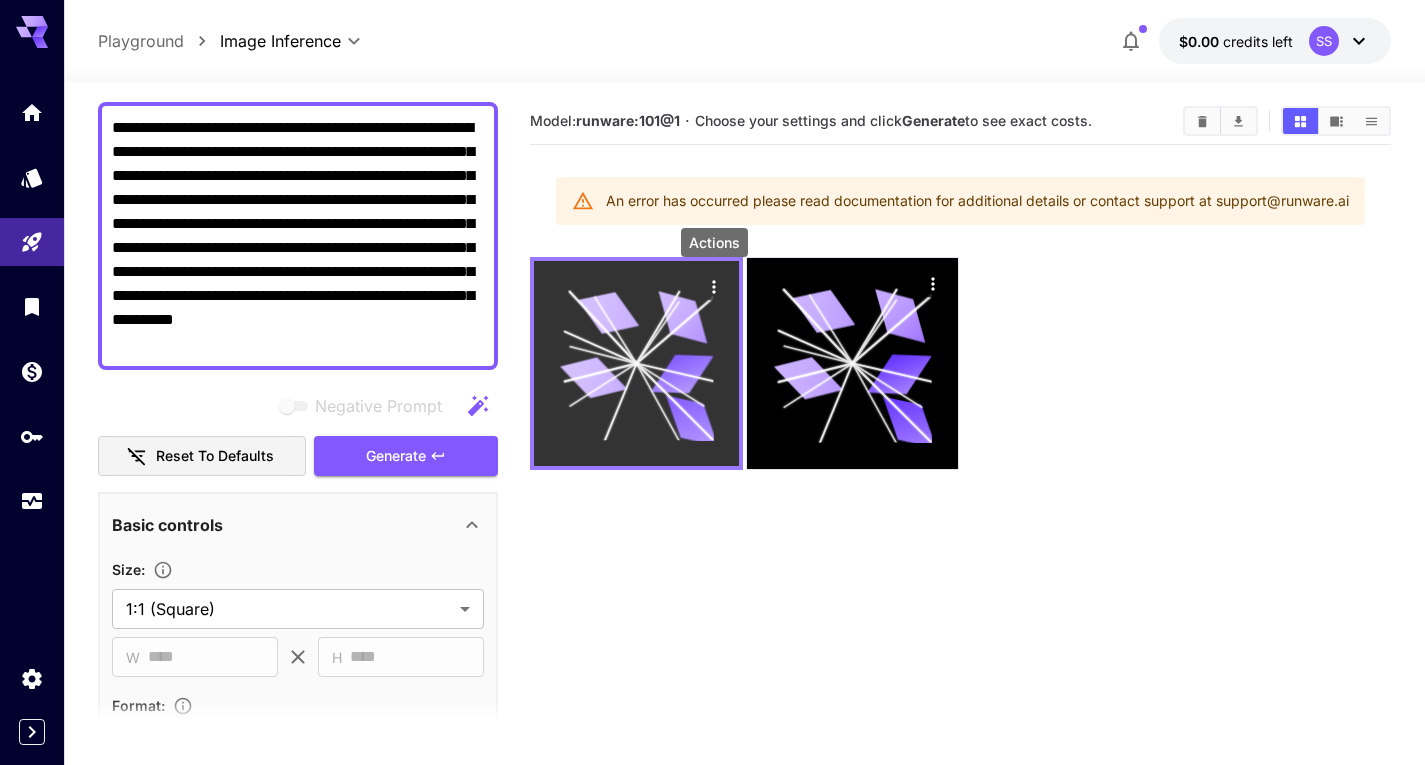 click 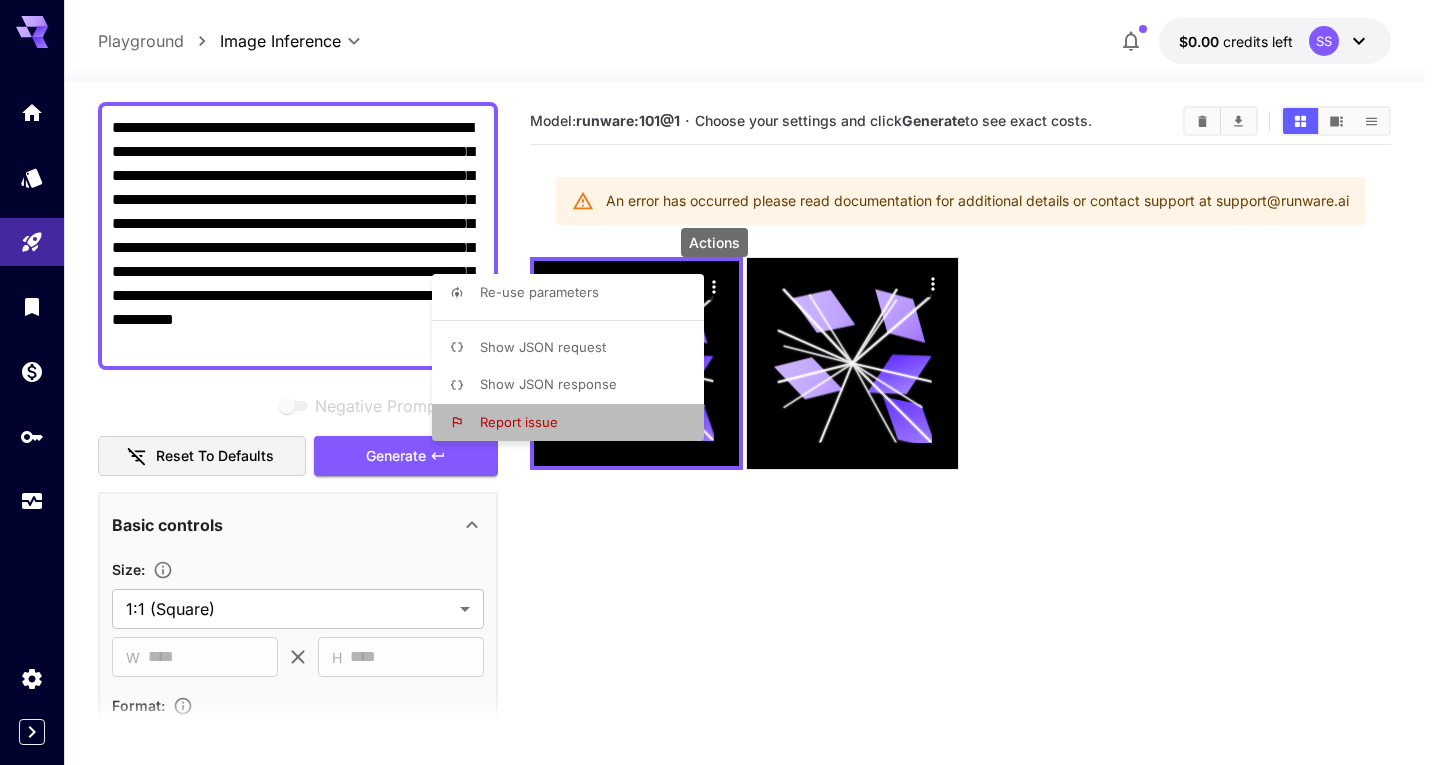 click on "Report issue" at bounding box center [574, 423] 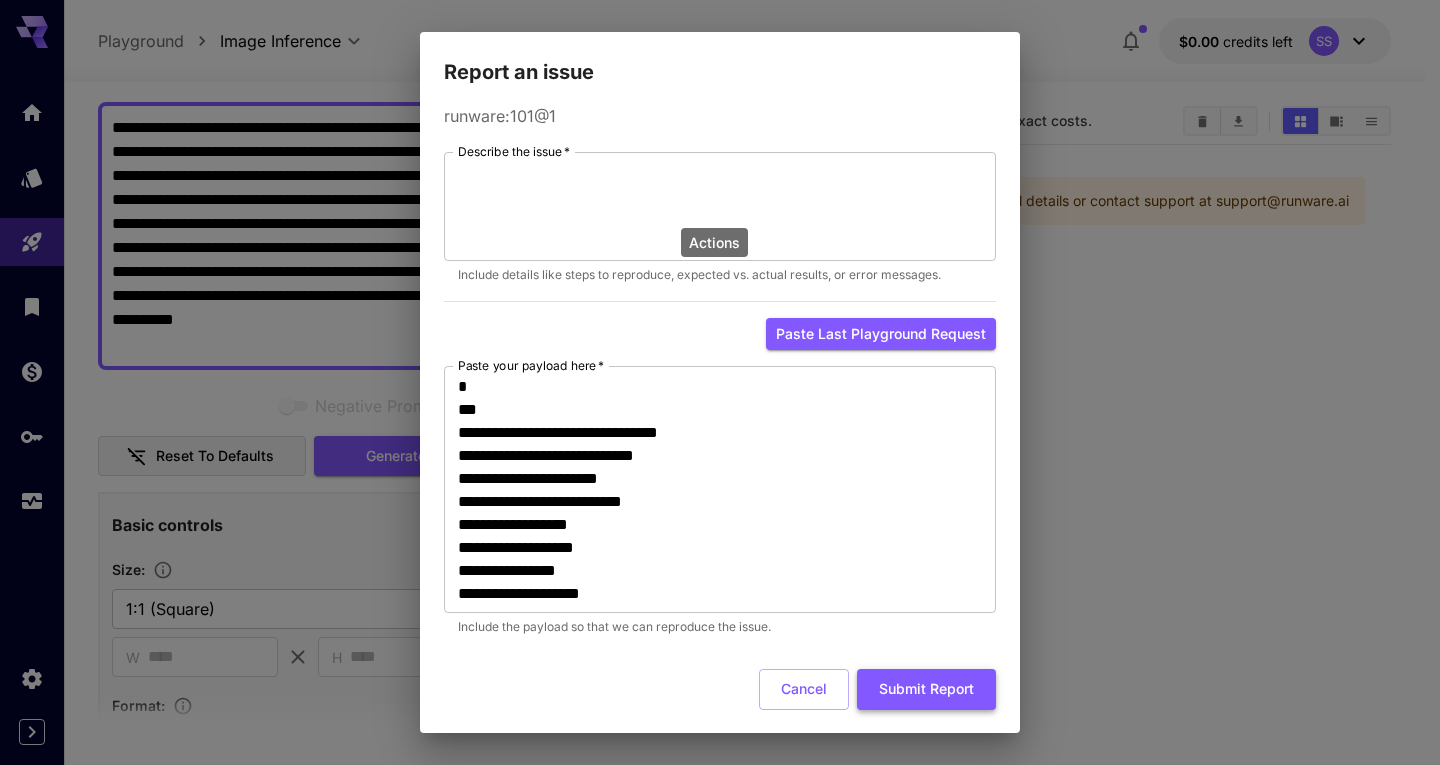click on "Submit Report" at bounding box center [926, 689] 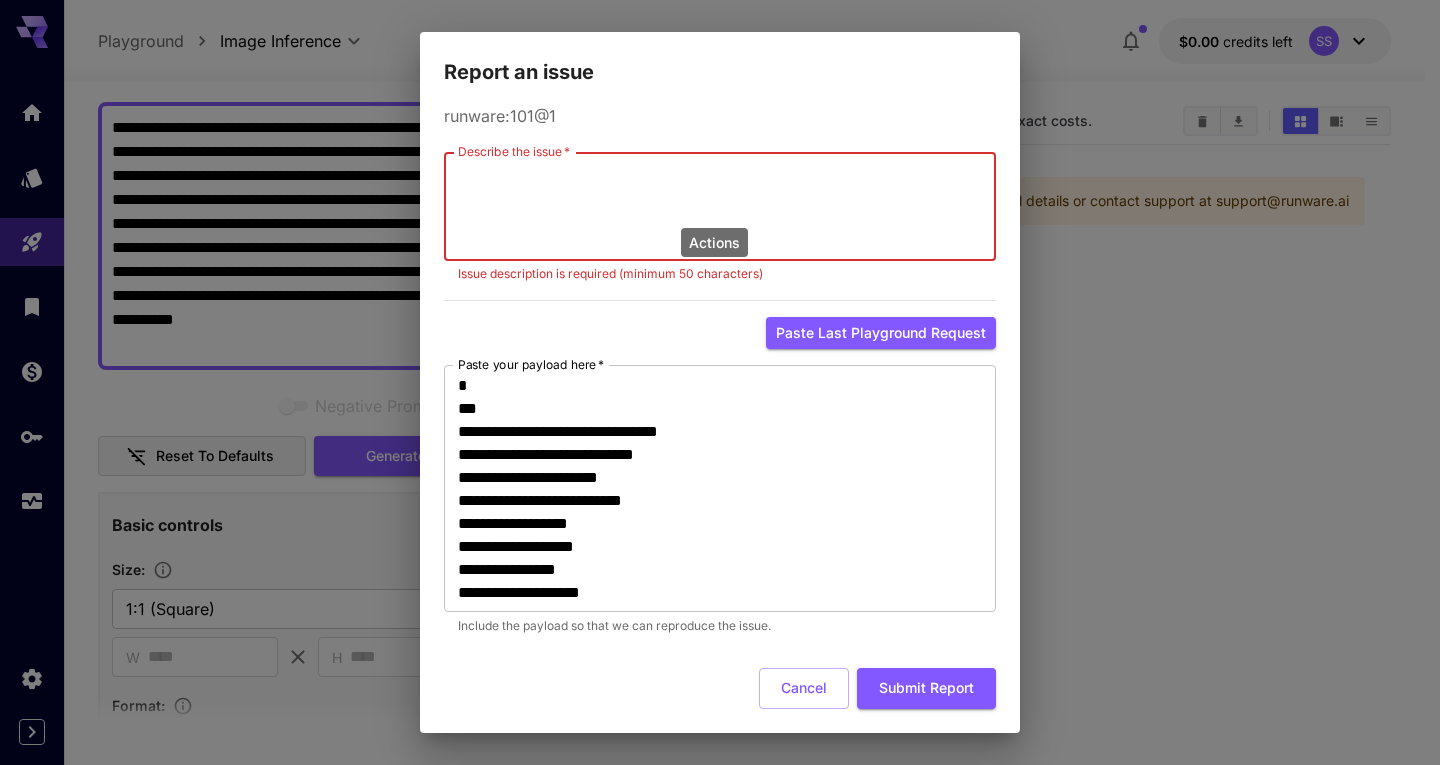 click on "Describe the issue   *" at bounding box center [720, 207] 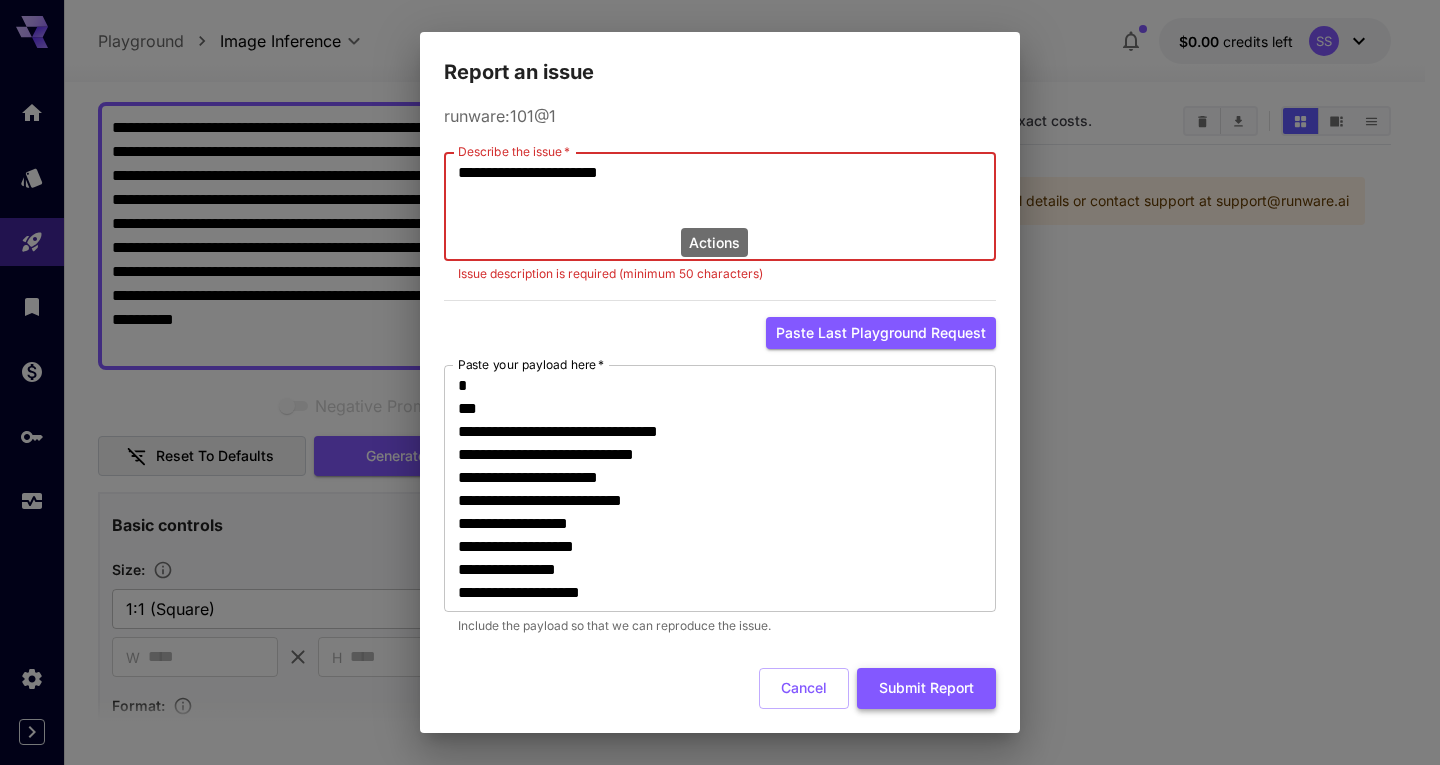 type on "**********" 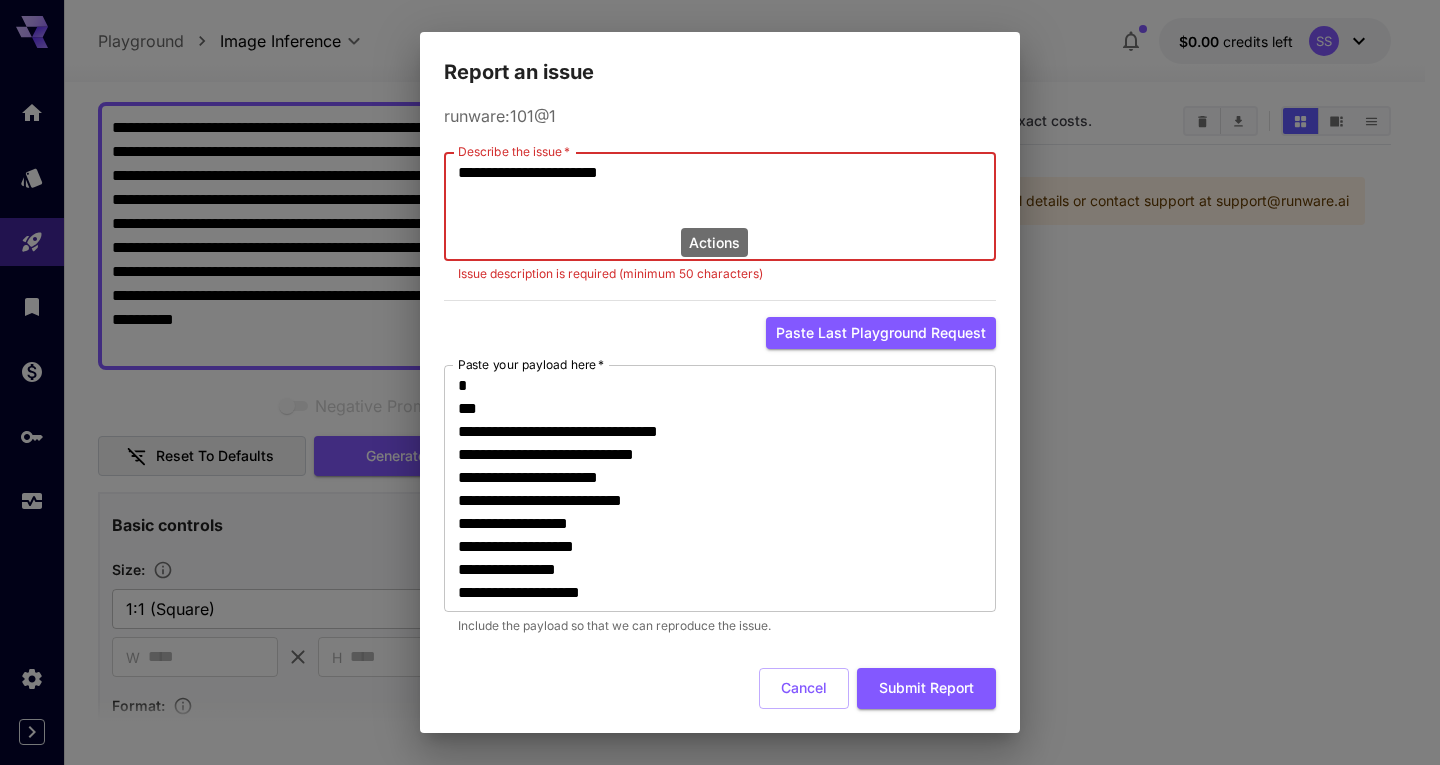 click on "**********" at bounding box center (720, 382) 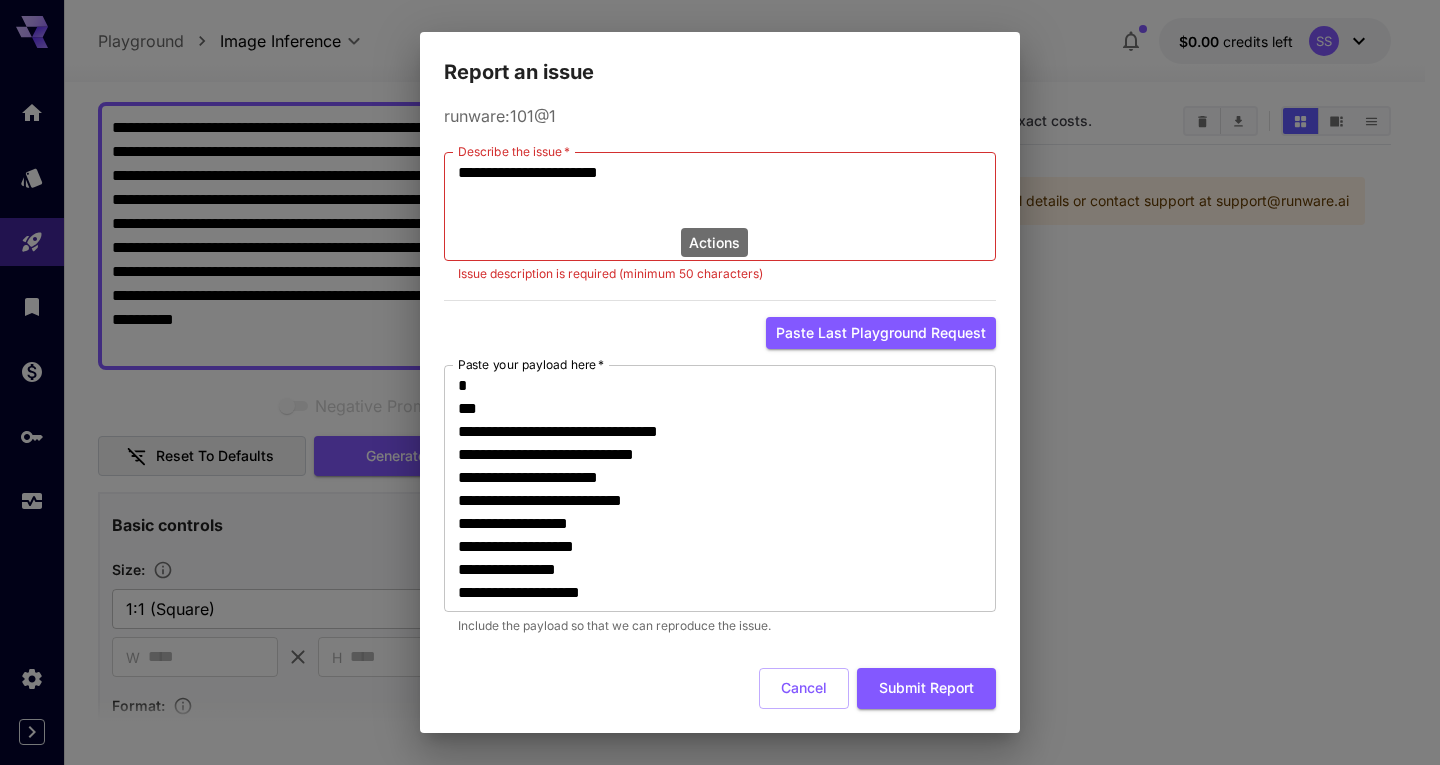 click on "Report an issue" at bounding box center (720, 60) 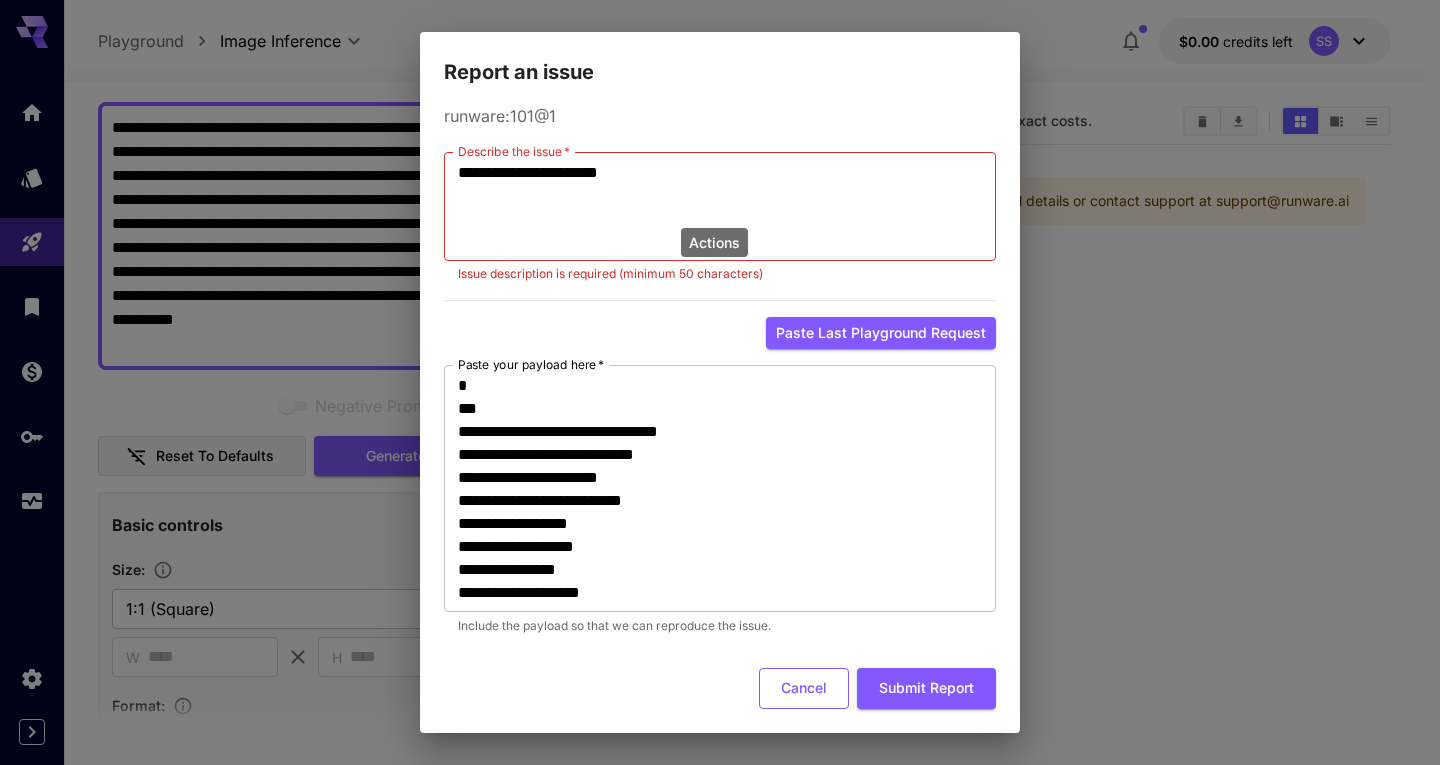 click on "Cancel" at bounding box center [804, 688] 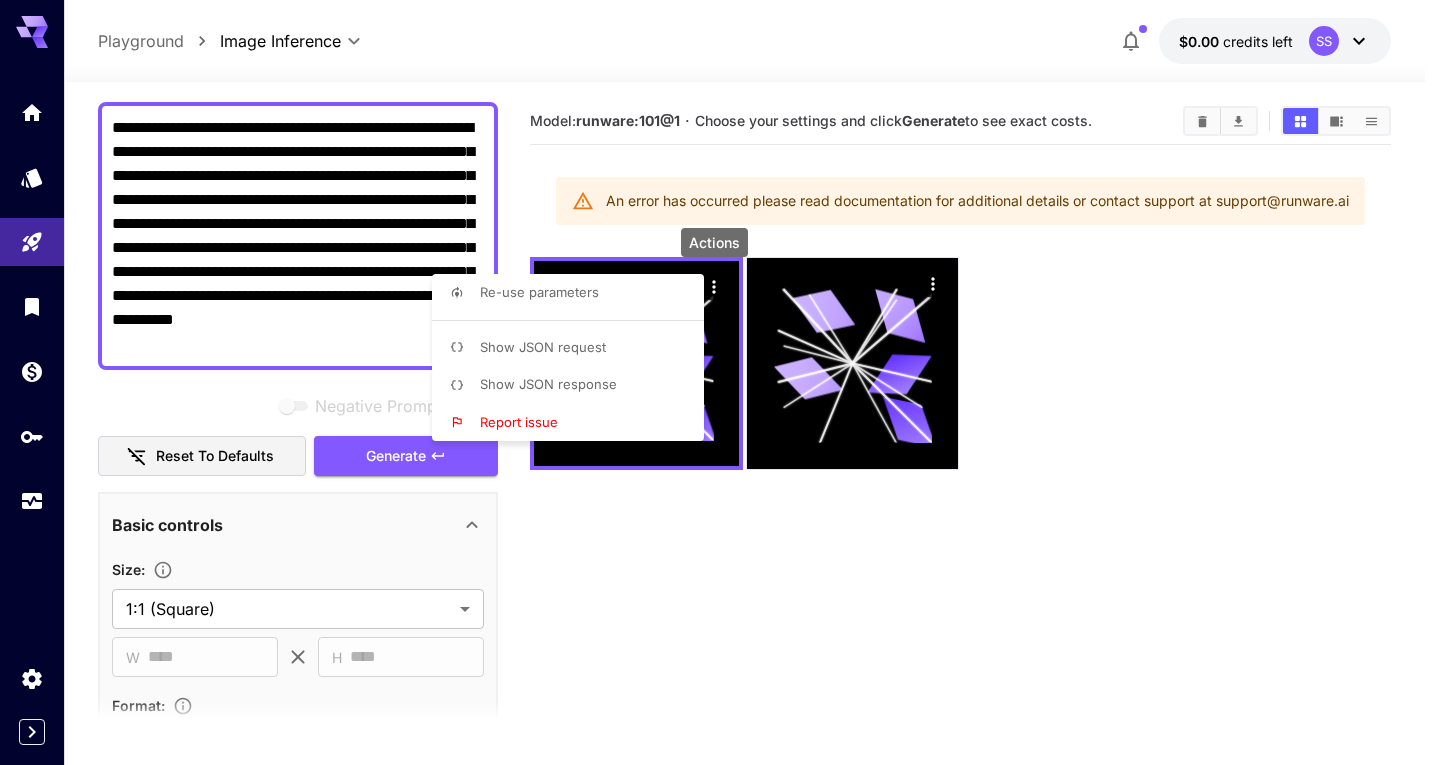 click at bounding box center (720, 382) 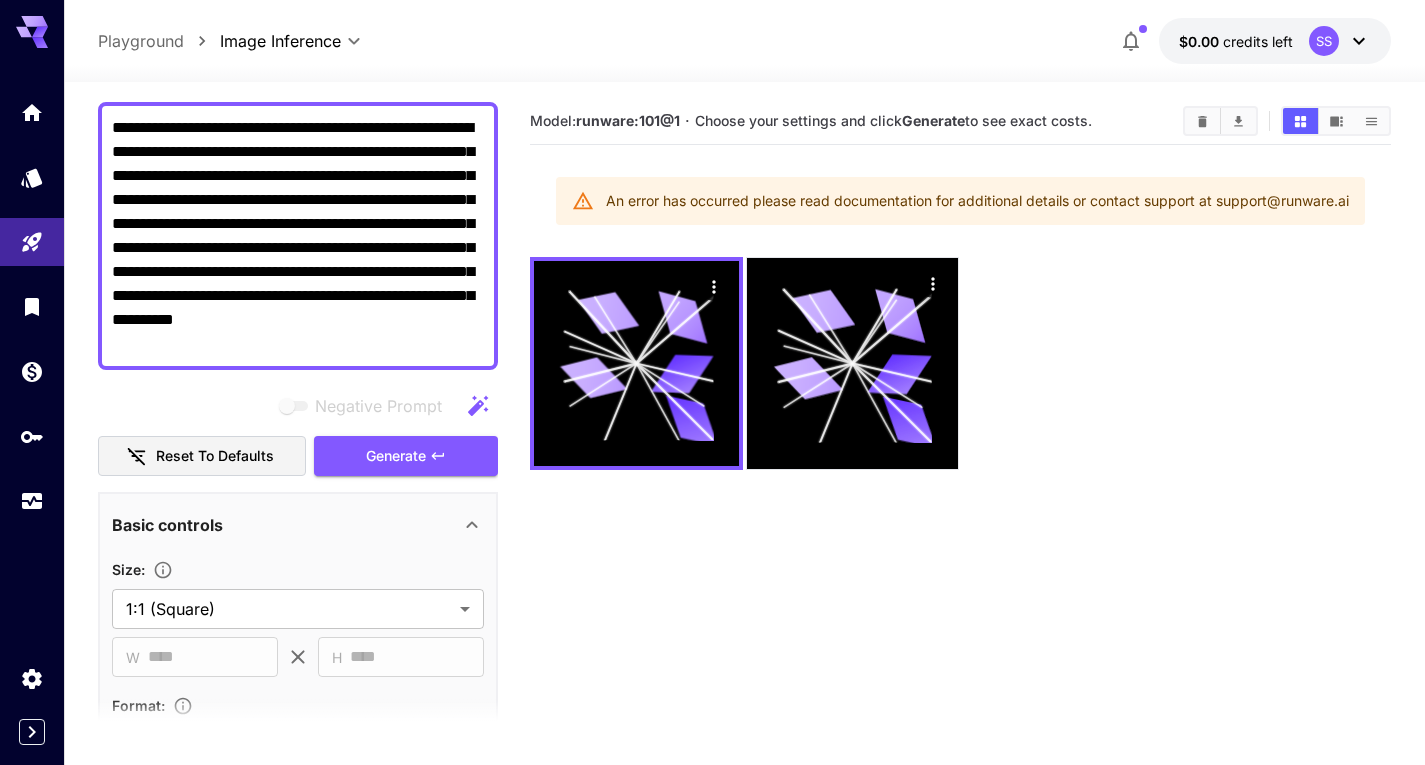 click on "Reset to defaults" at bounding box center [202, 456] 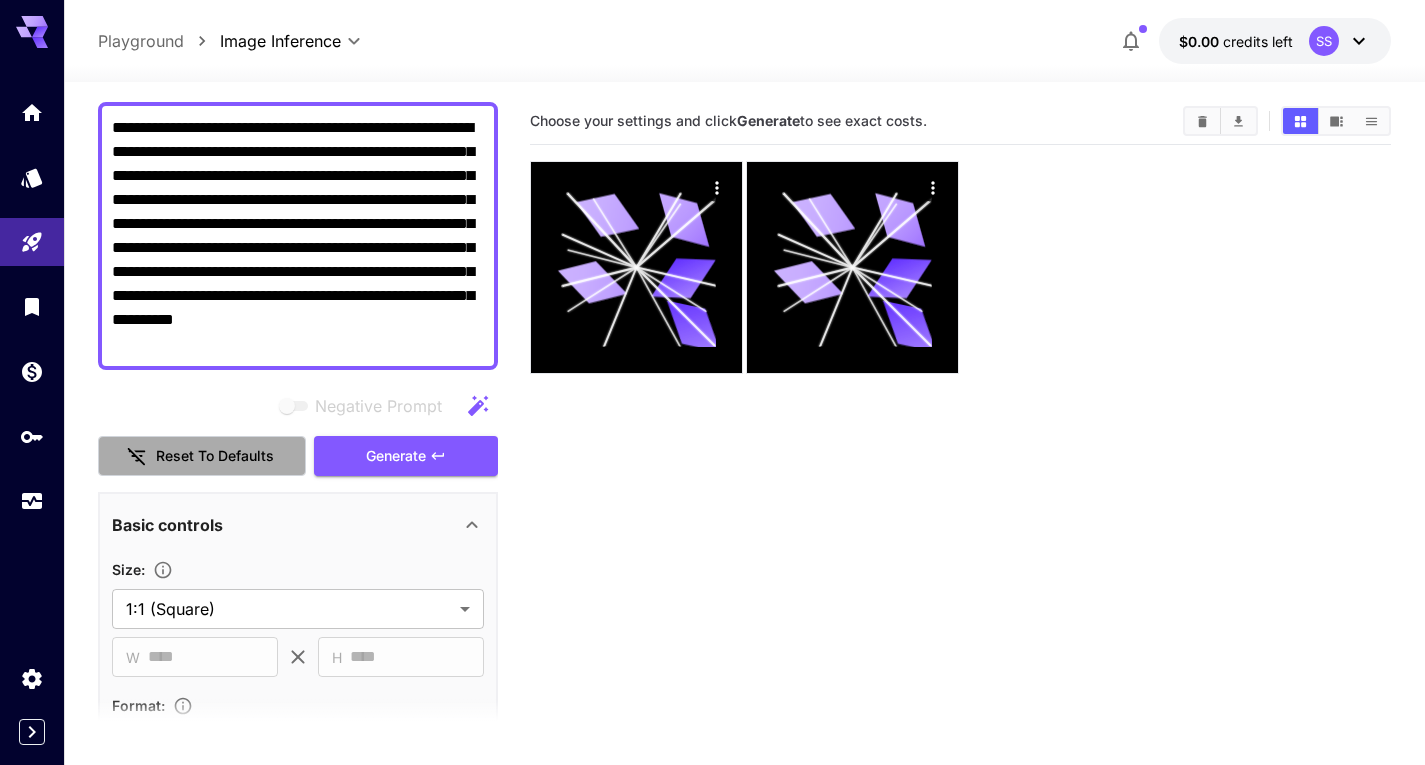 click on "Reset to defaults" at bounding box center (202, 456) 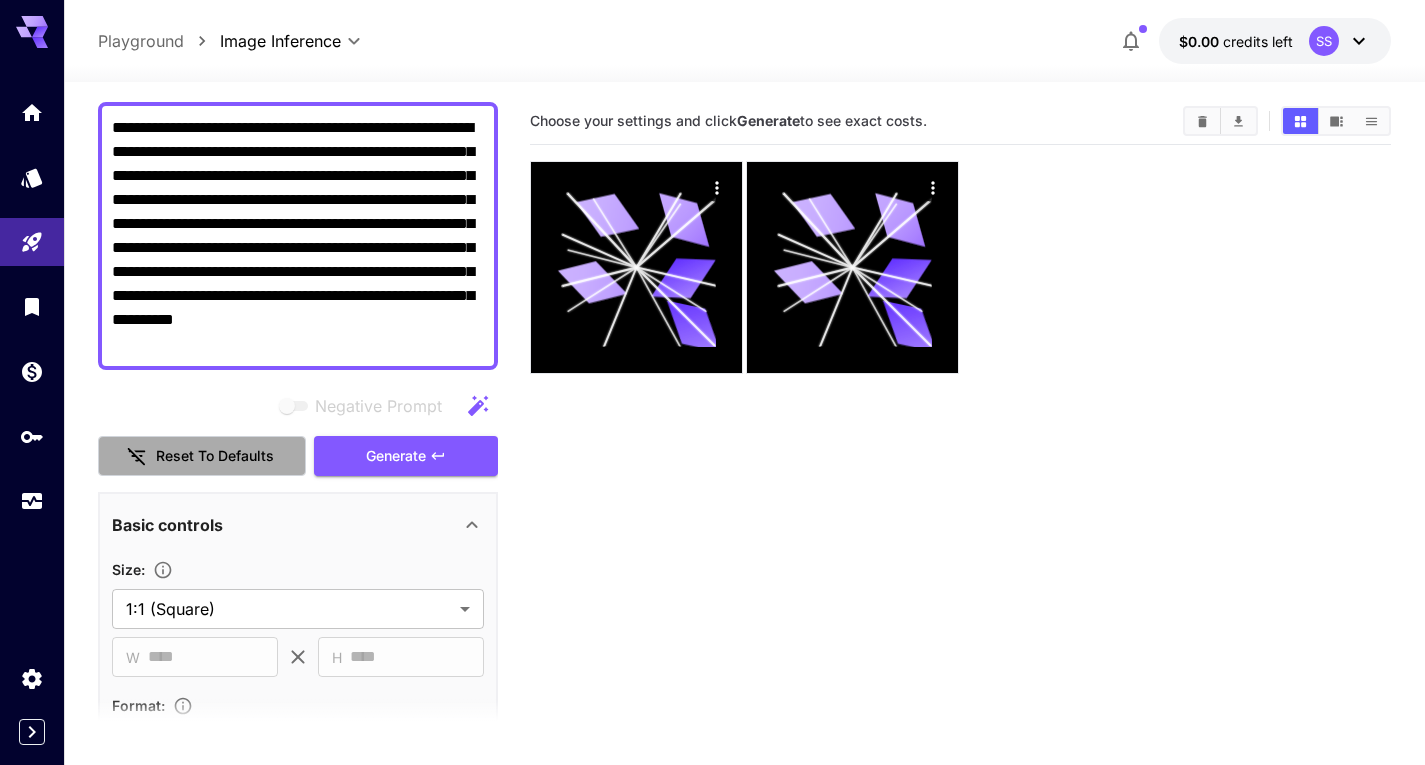 click on "Reset to defaults" at bounding box center (202, 456) 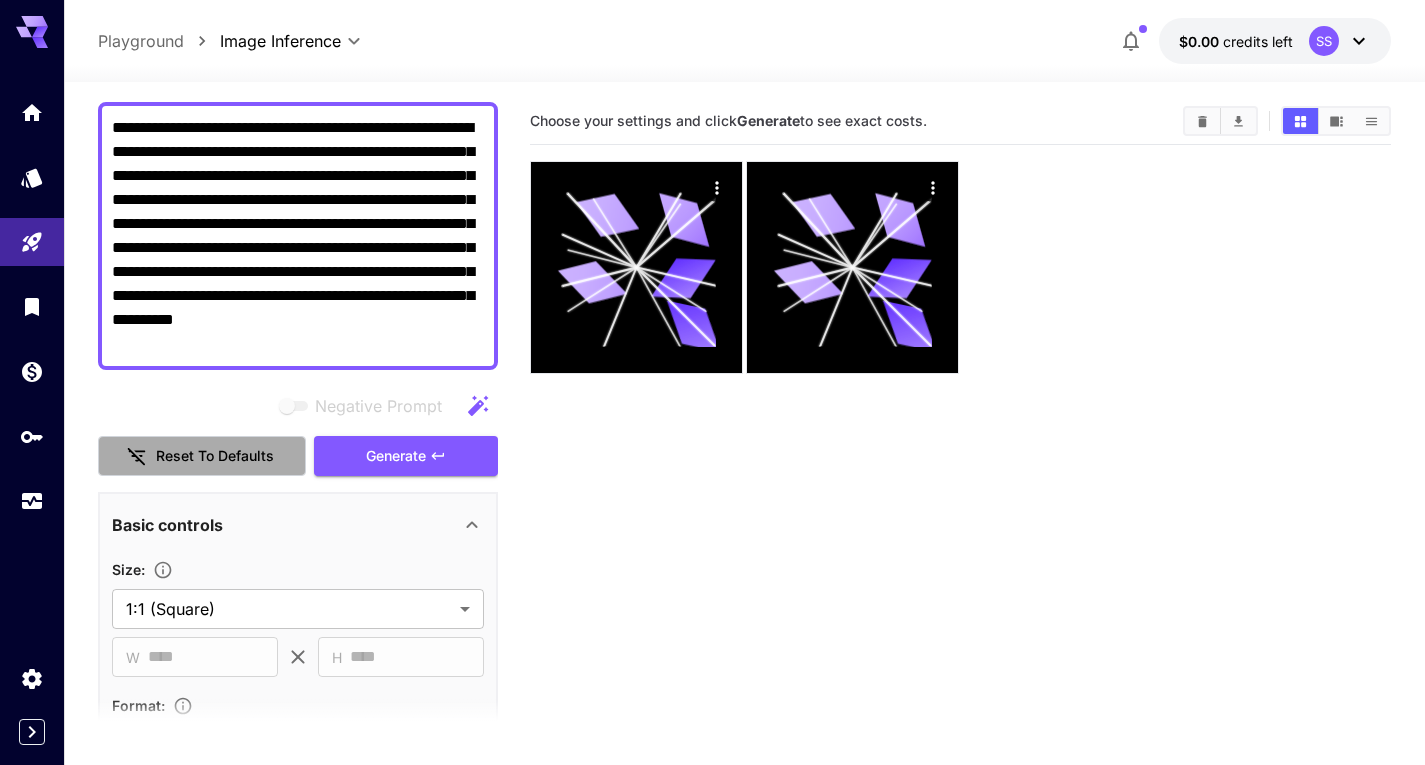 click on "Reset to defaults" at bounding box center (202, 456) 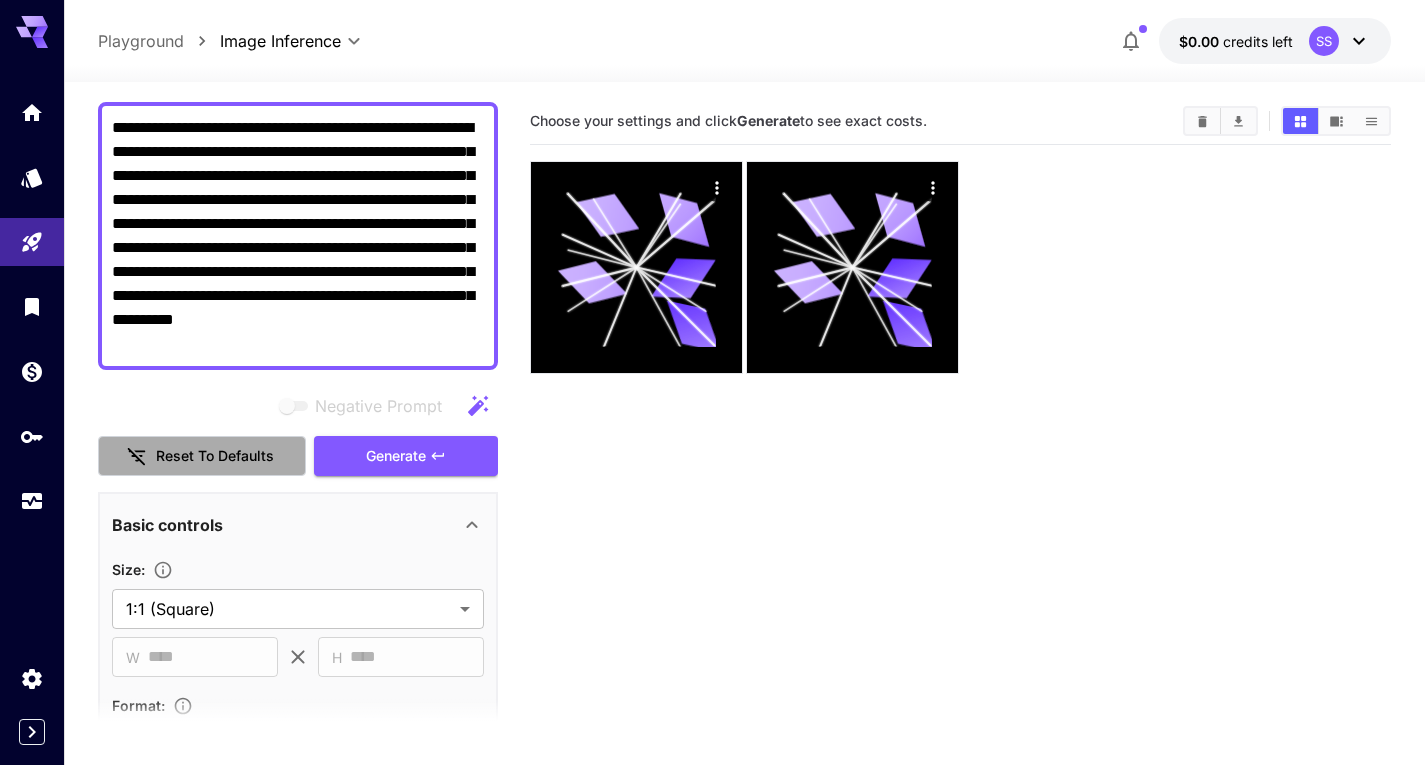 click on "Reset to defaults" at bounding box center (202, 456) 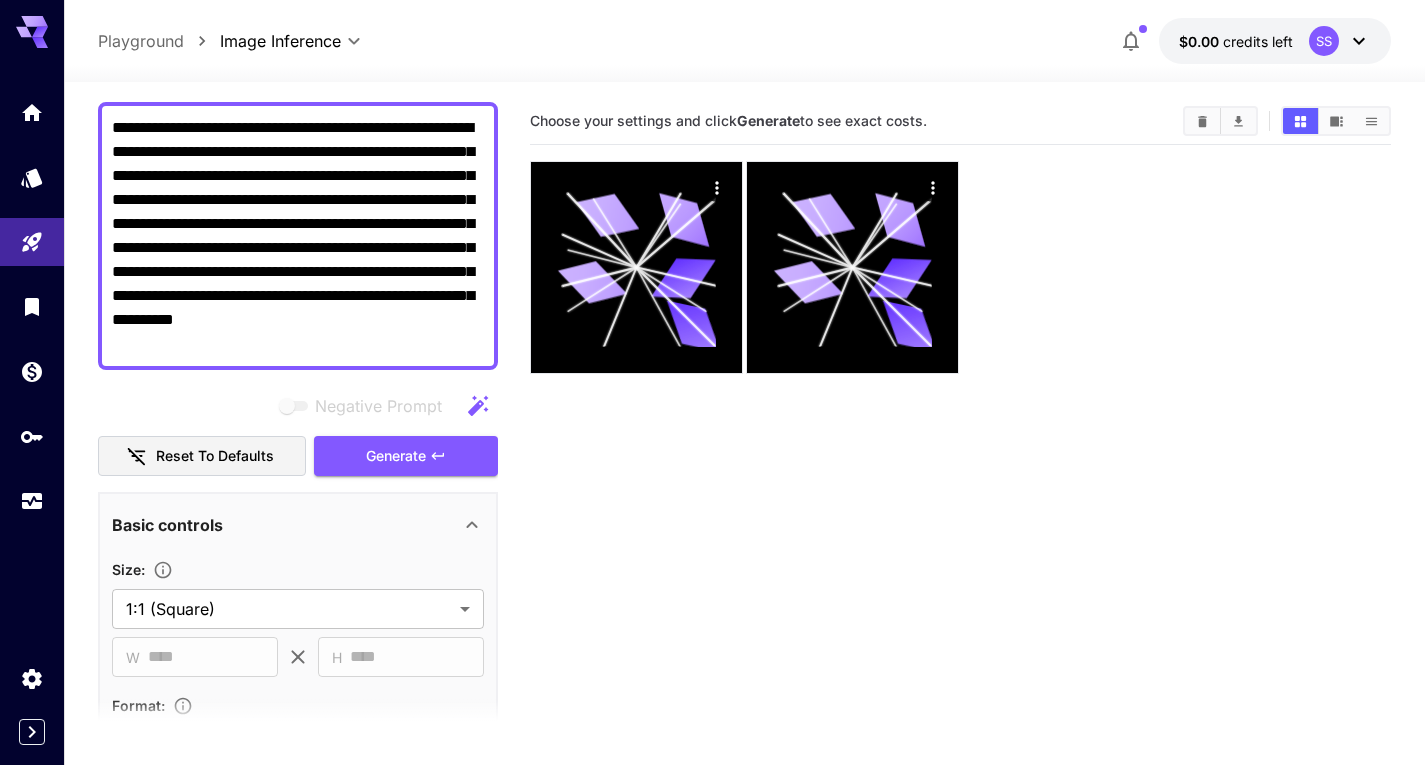 click on "**********" at bounding box center [298, 236] 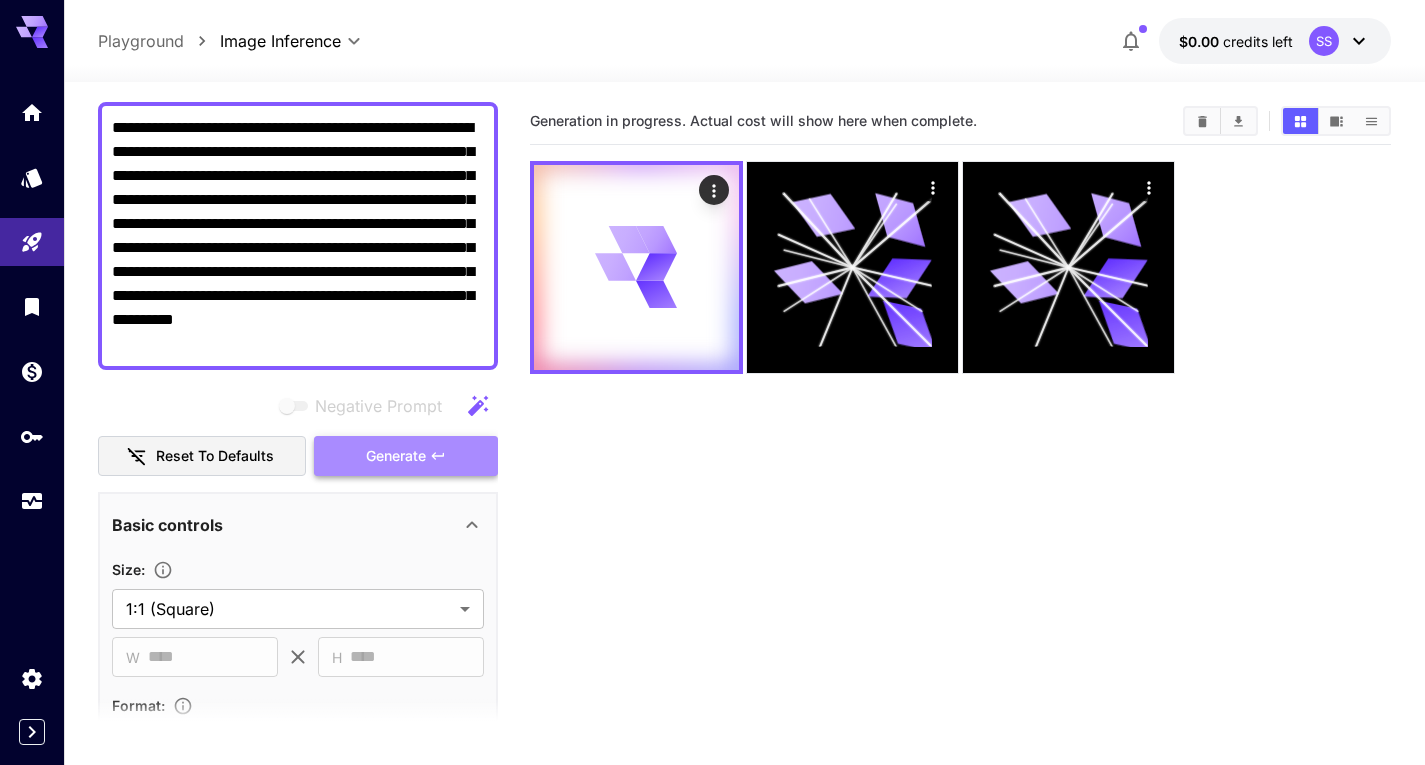 click on "Generate" at bounding box center (396, 456) 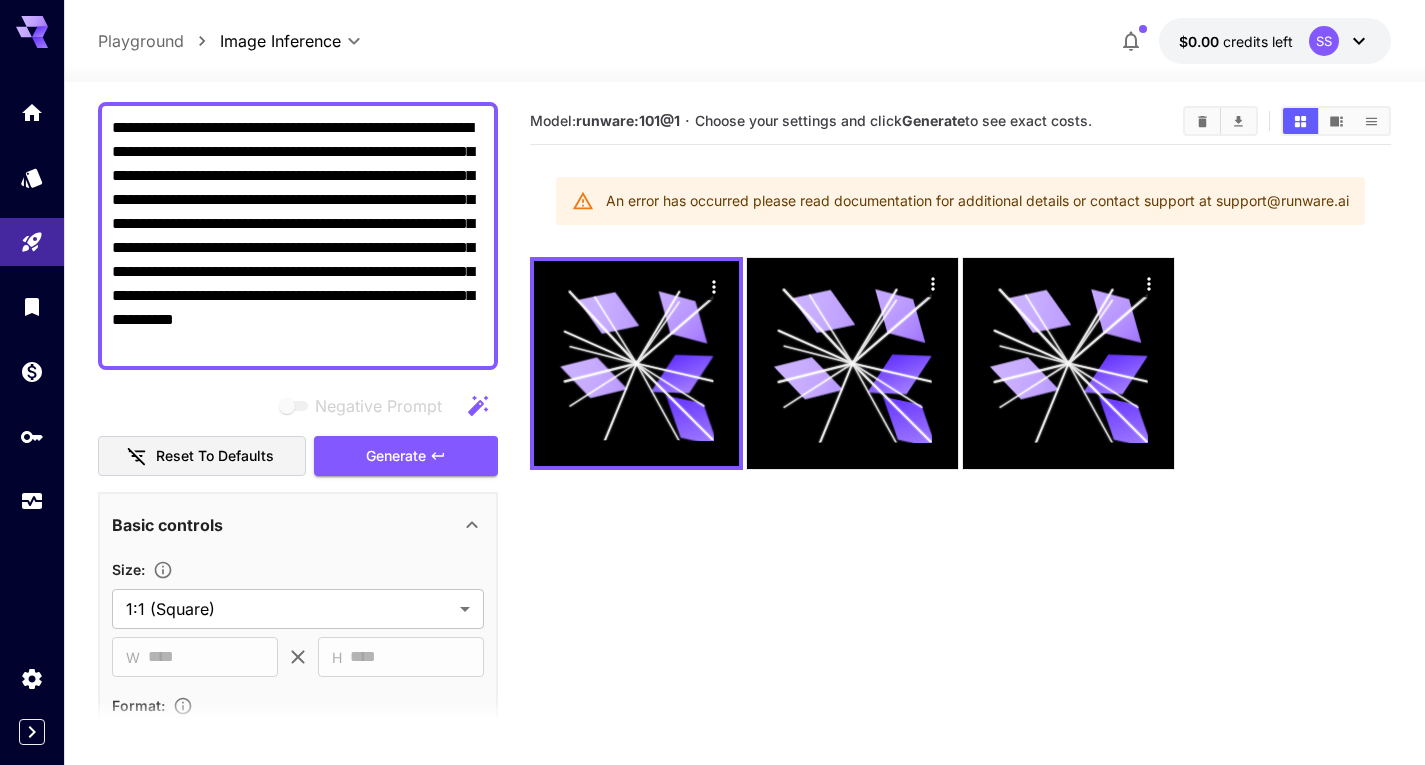 click on "Playground" at bounding box center [141, 41] 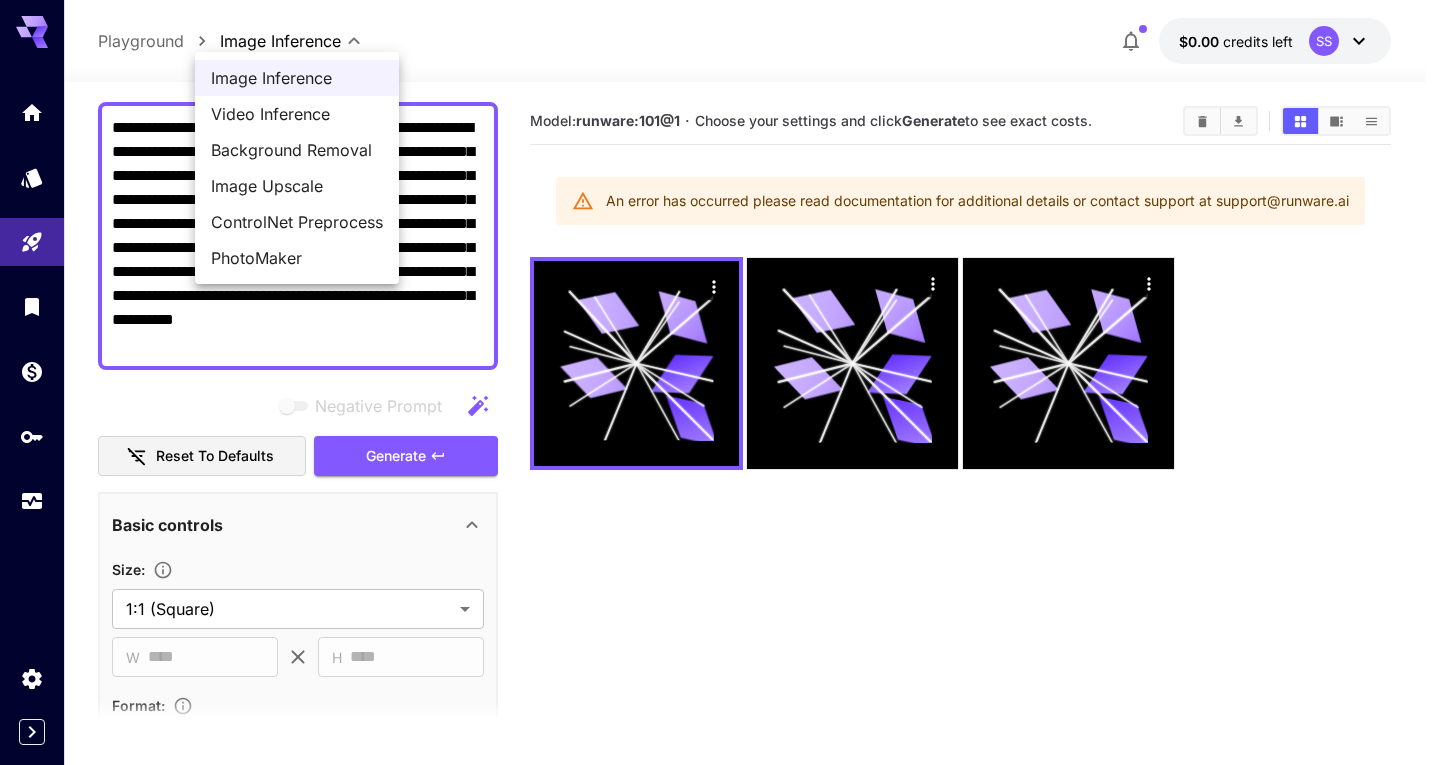 click on "**********" at bounding box center (720, 461) 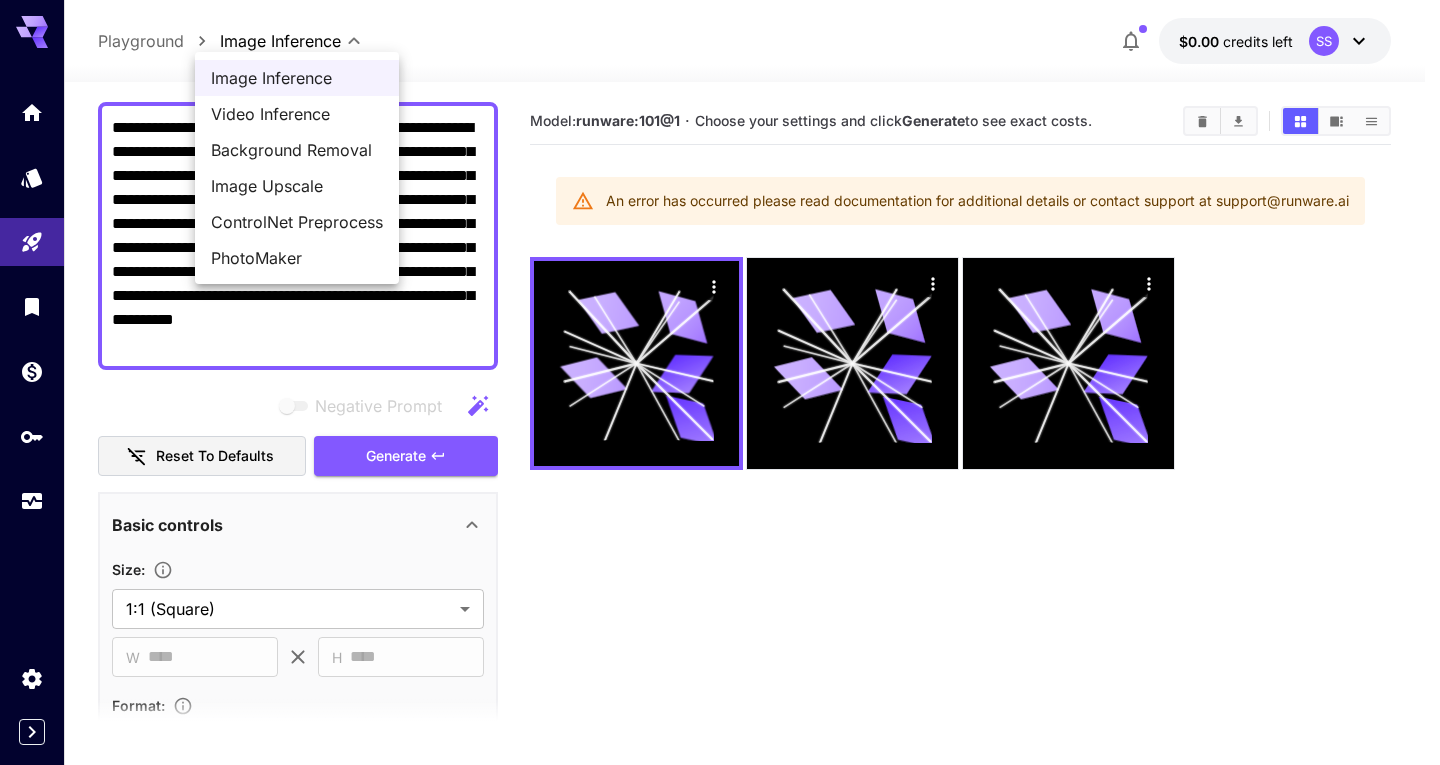 click on "PhotoMaker" at bounding box center [297, 258] 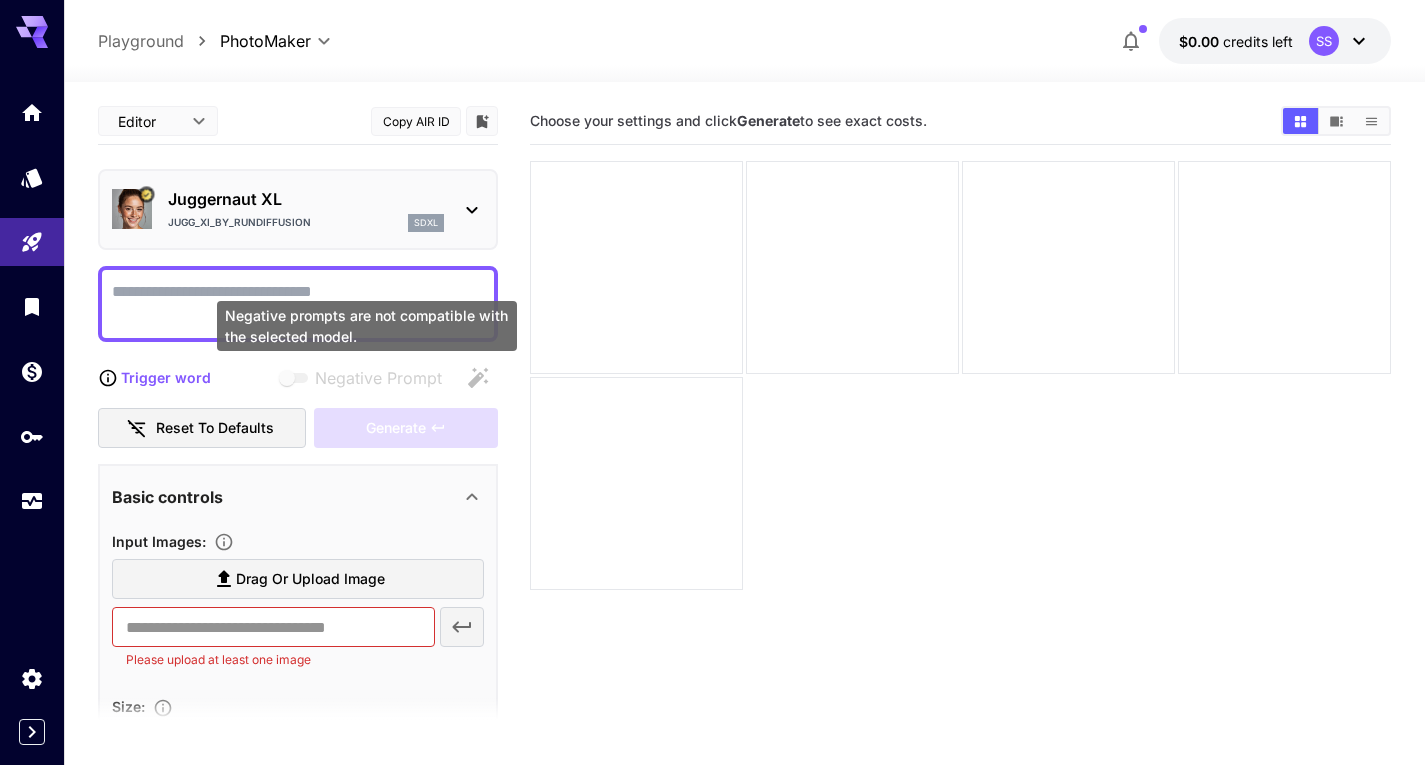 click on "Negative prompts are not compatible with the selected model." at bounding box center [367, 326] 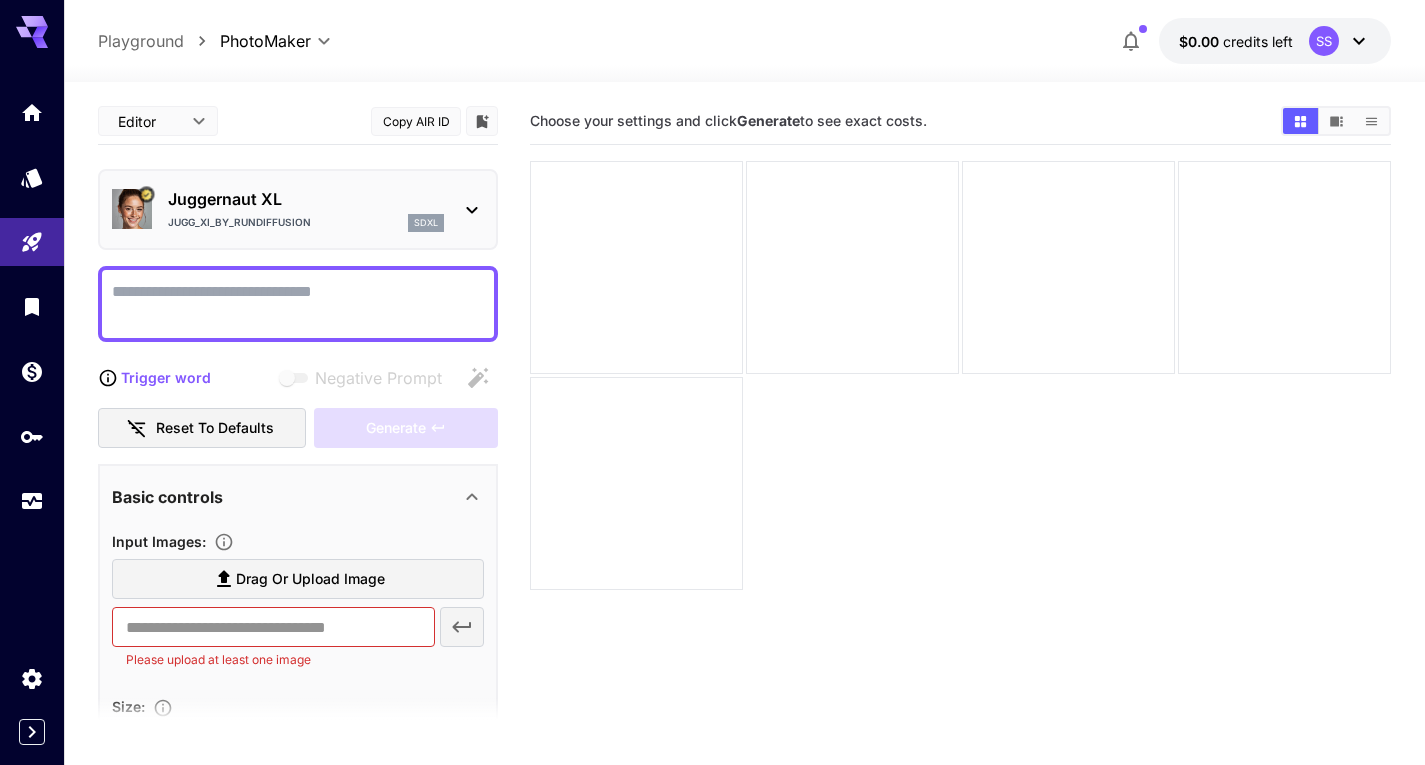click on "Negative Prompt" at bounding box center [298, 304] 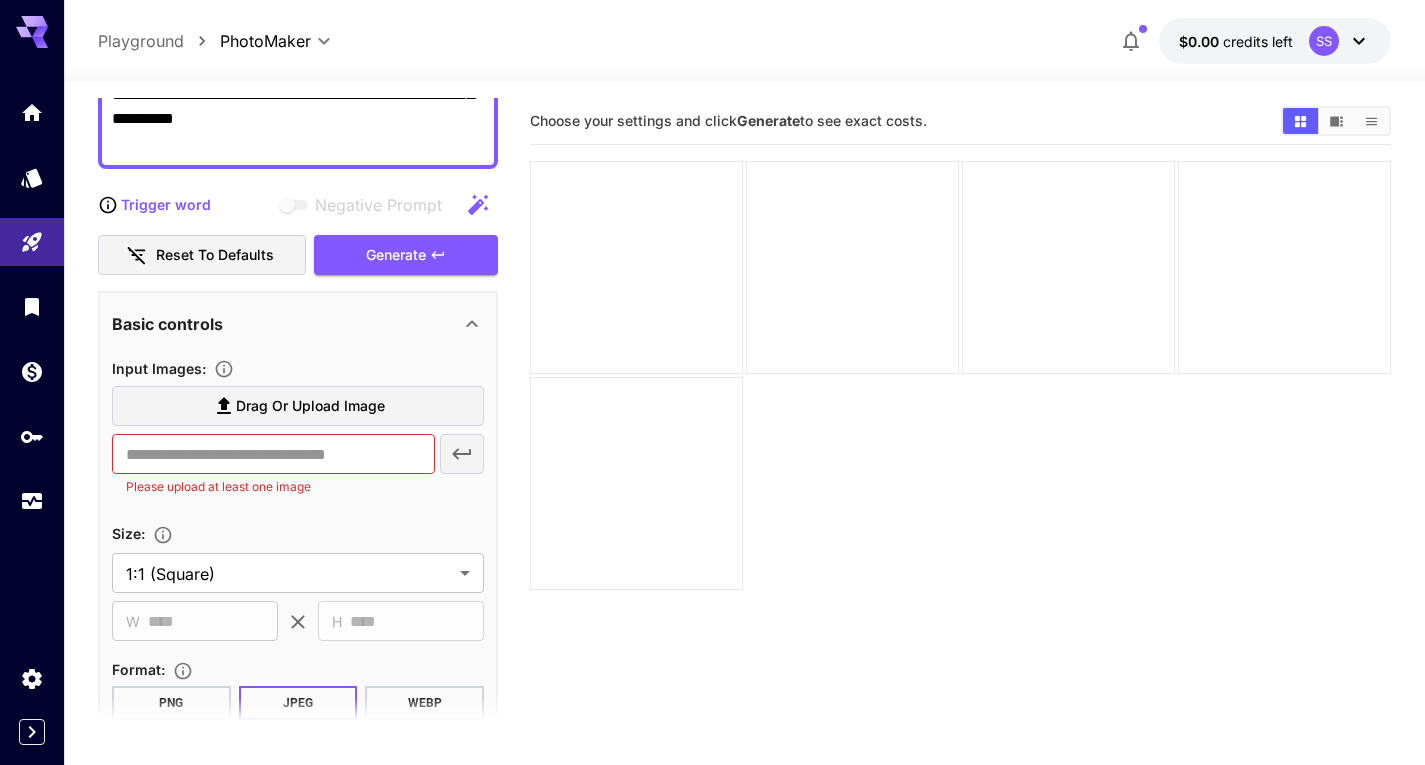 scroll, scrollTop: 400, scrollLeft: 0, axis: vertical 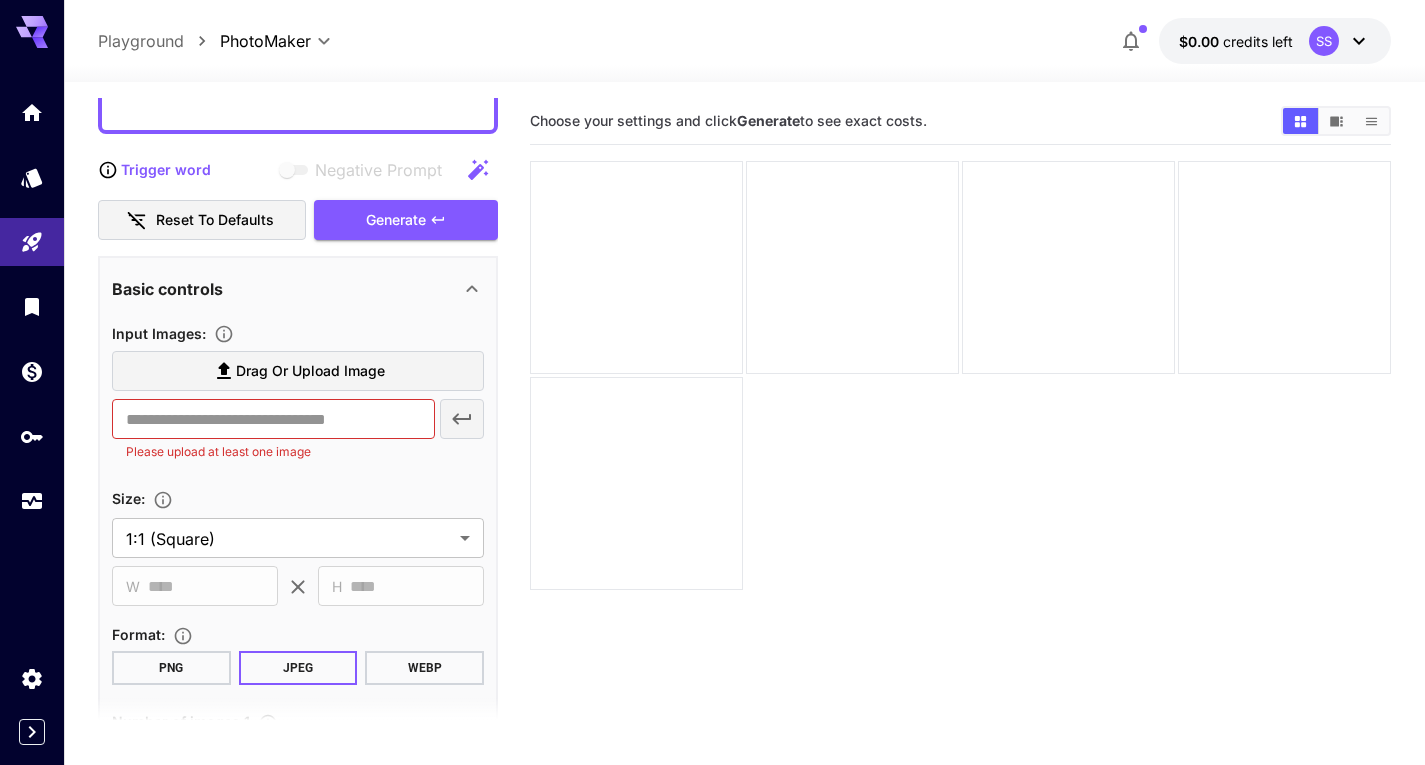 type on "**********" 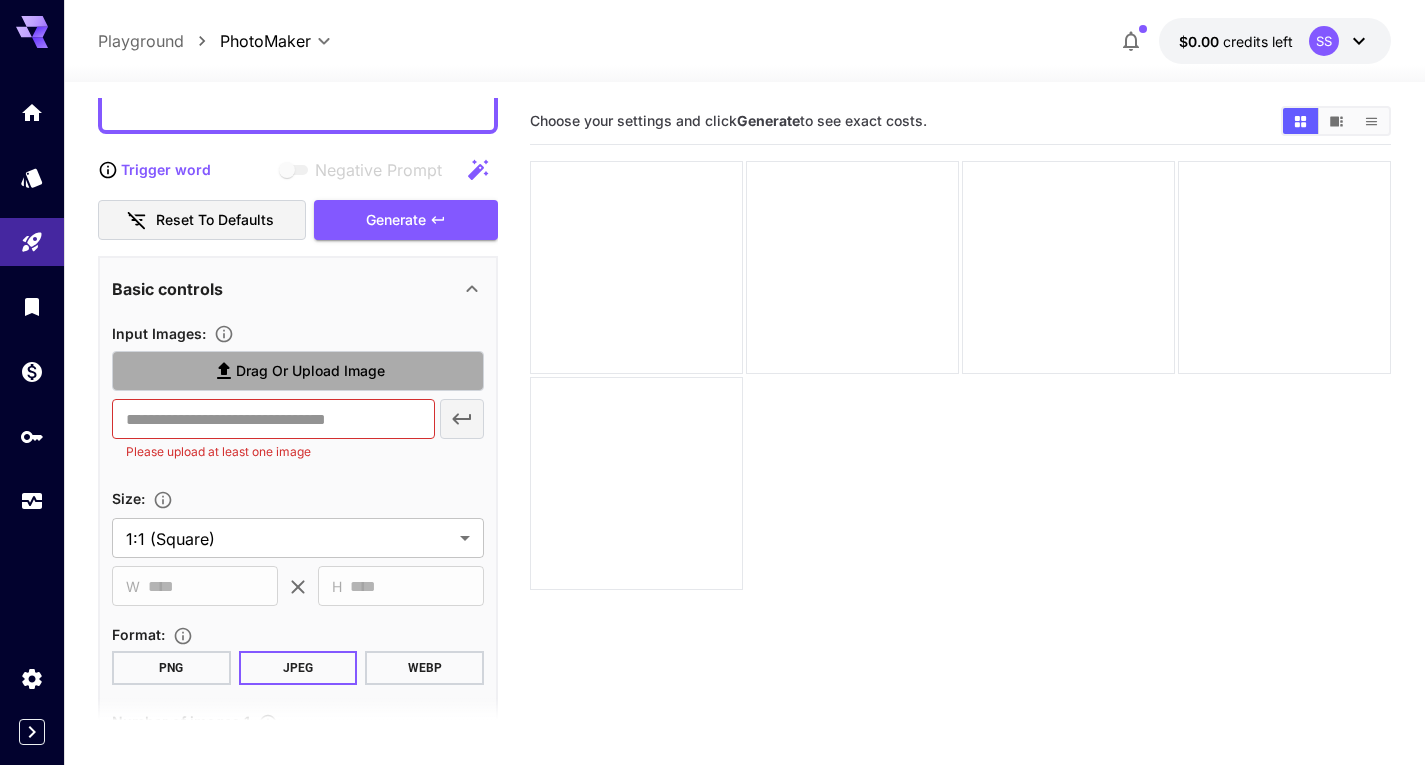 click on "Drag or upload image" at bounding box center [310, 371] 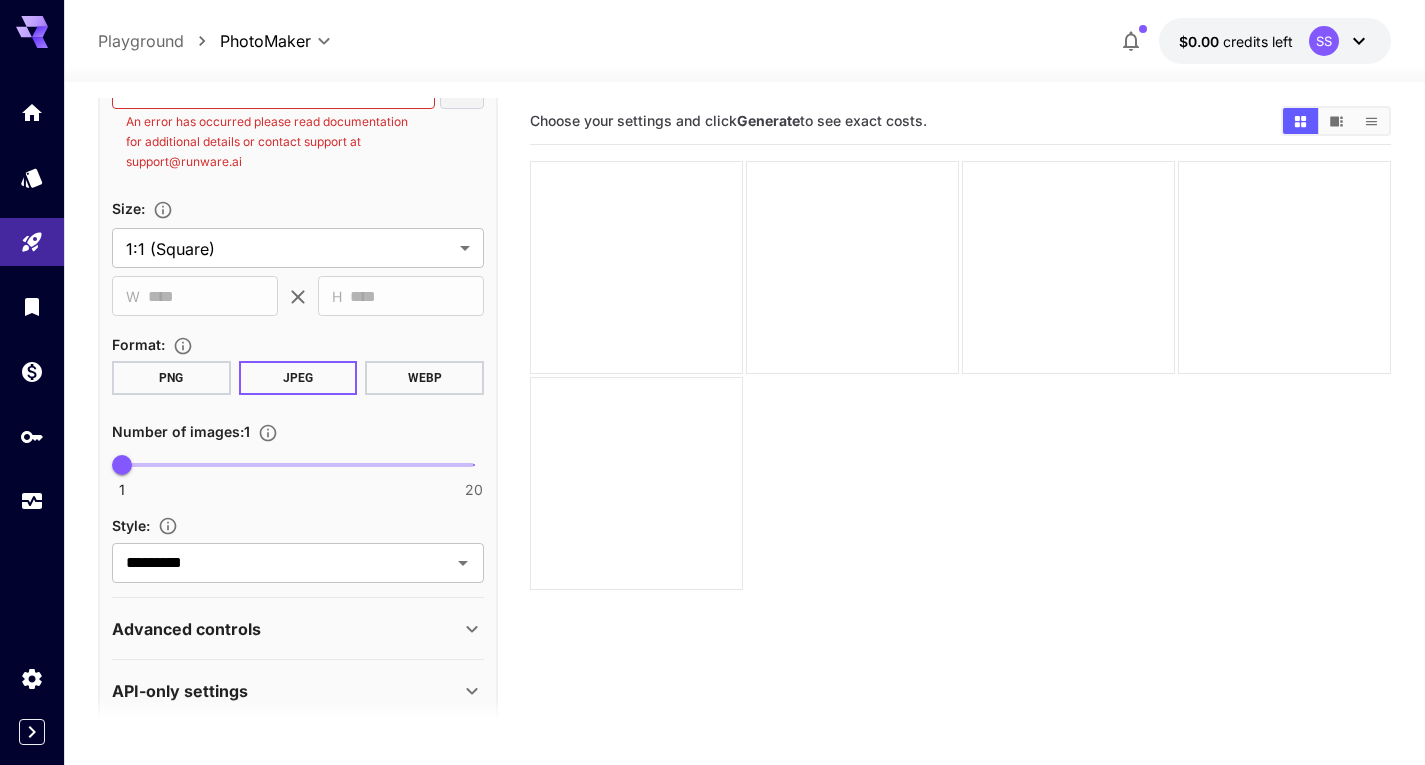 scroll, scrollTop: 755, scrollLeft: 0, axis: vertical 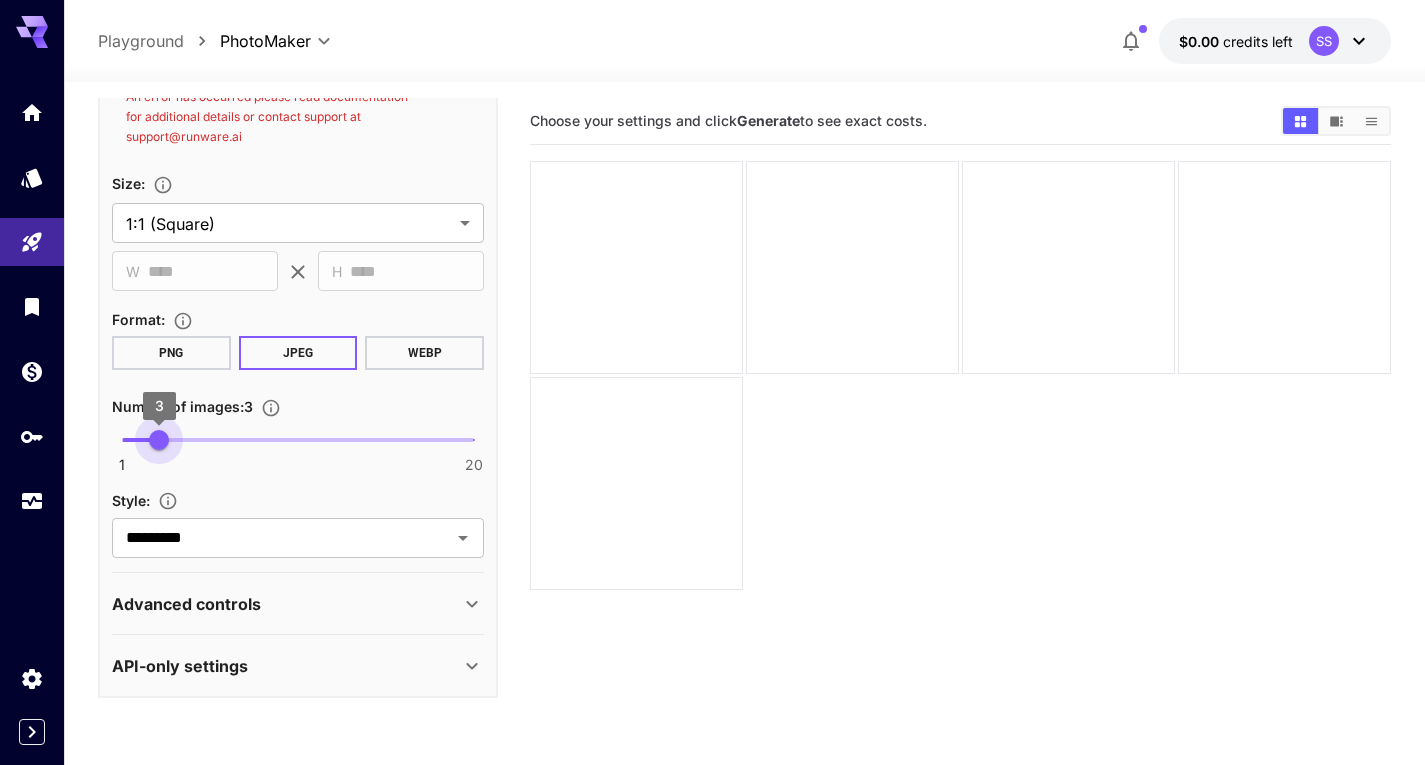 type on "*" 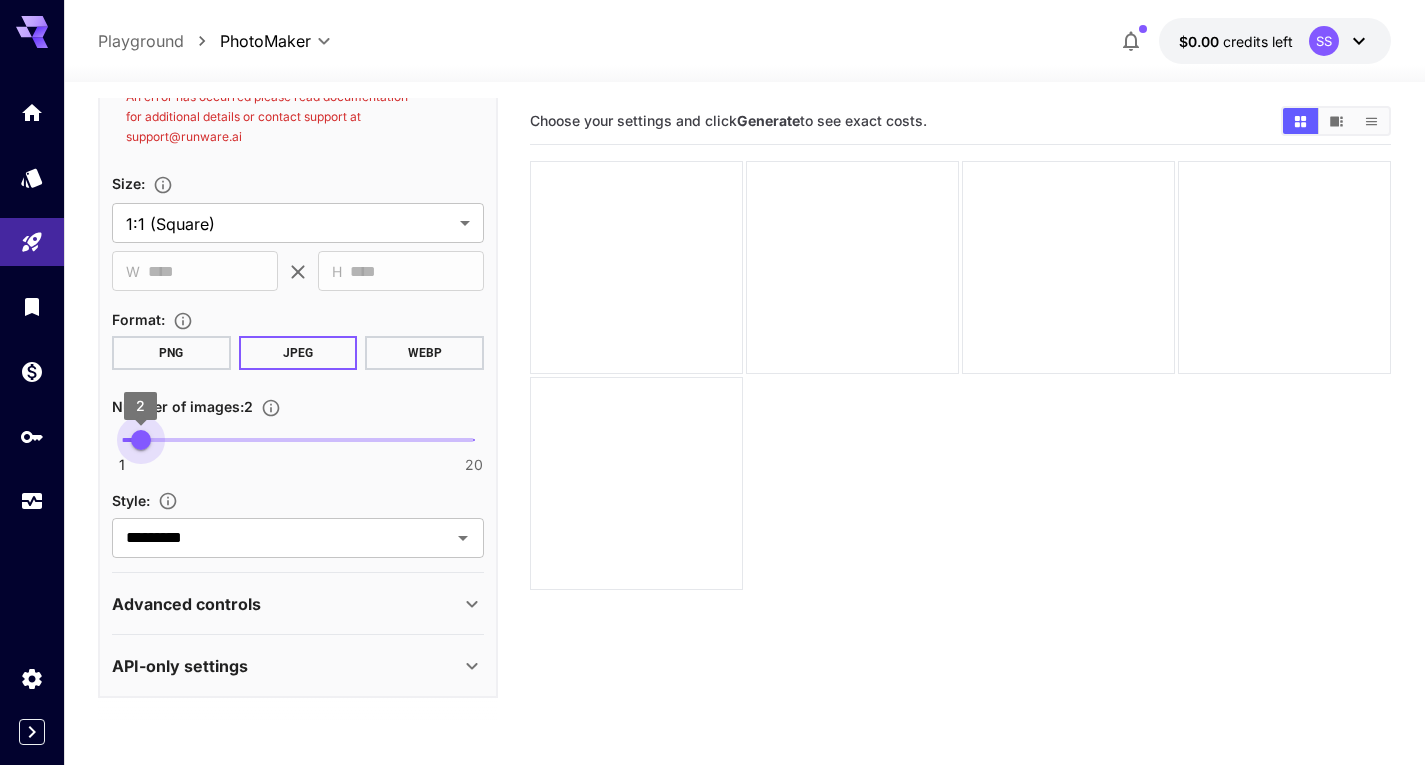 drag, startPoint x: 126, startPoint y: 435, endPoint x: 144, endPoint y: 442, distance: 19.313208 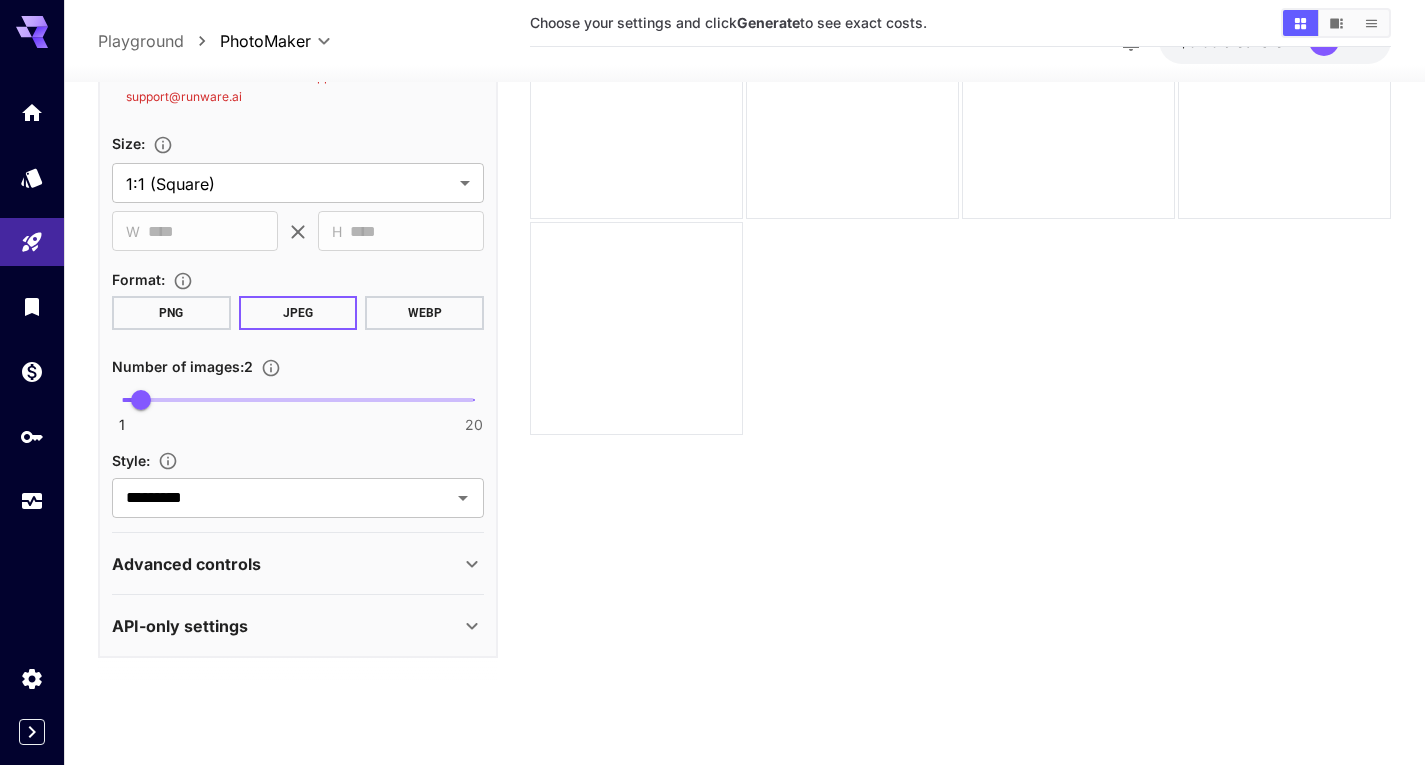 scroll, scrollTop: 158, scrollLeft: 0, axis: vertical 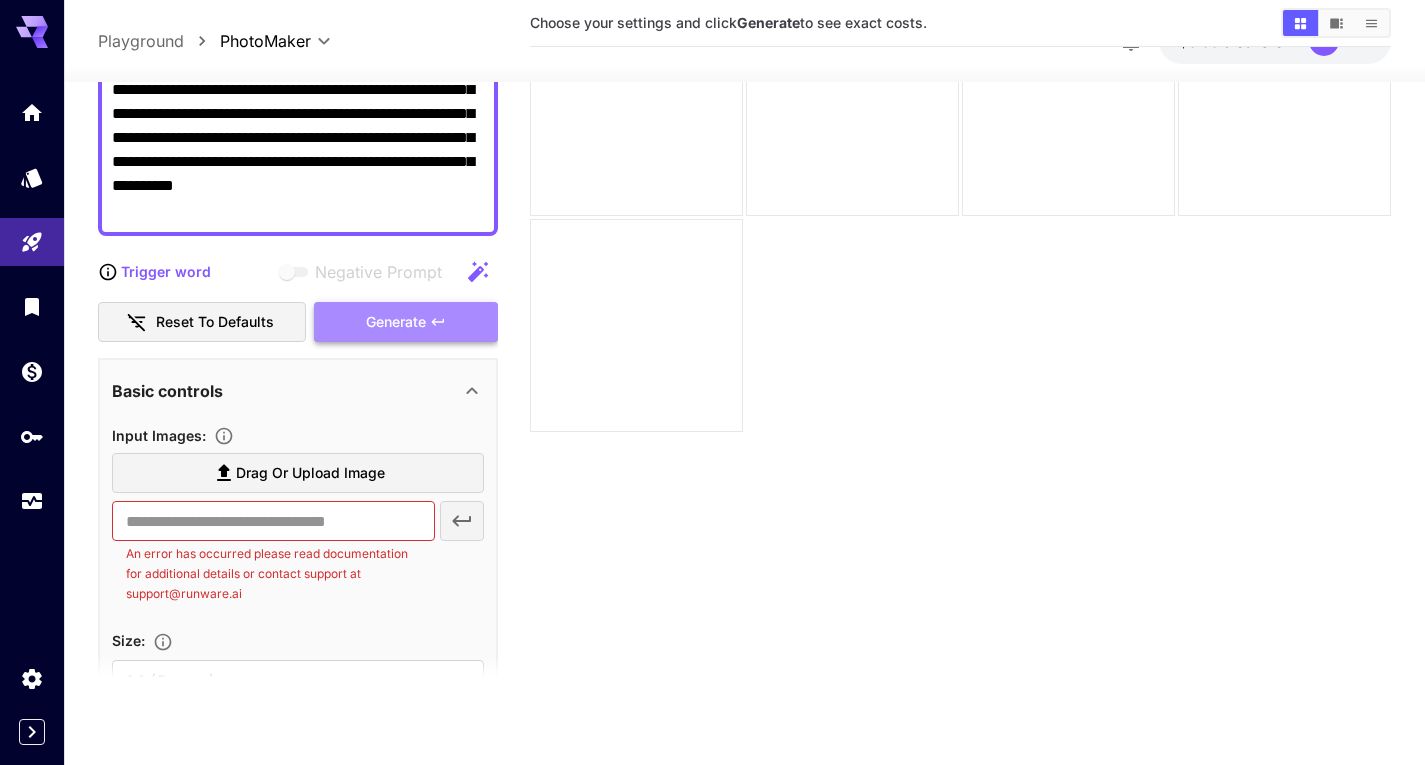click on "Generate" at bounding box center [406, 321] 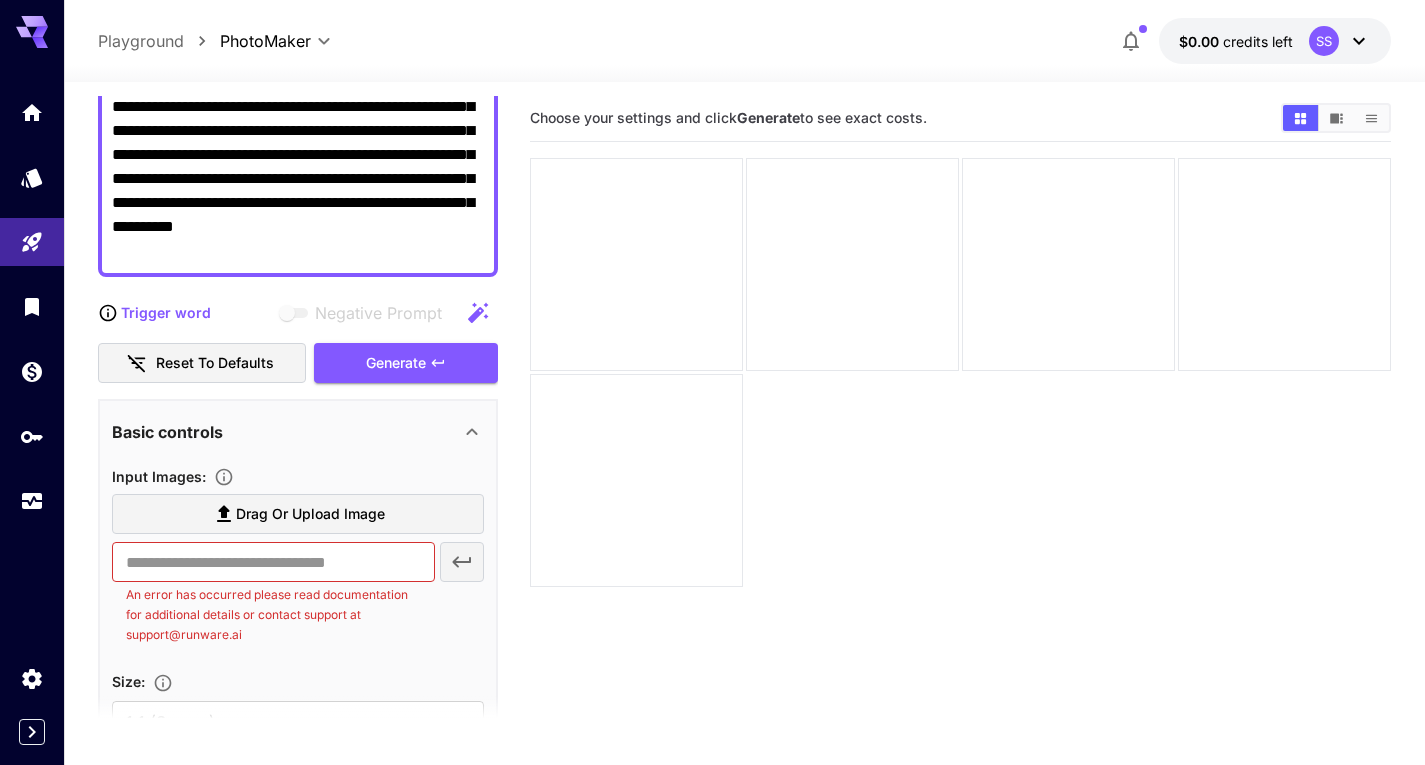 scroll, scrollTop: 0, scrollLeft: 0, axis: both 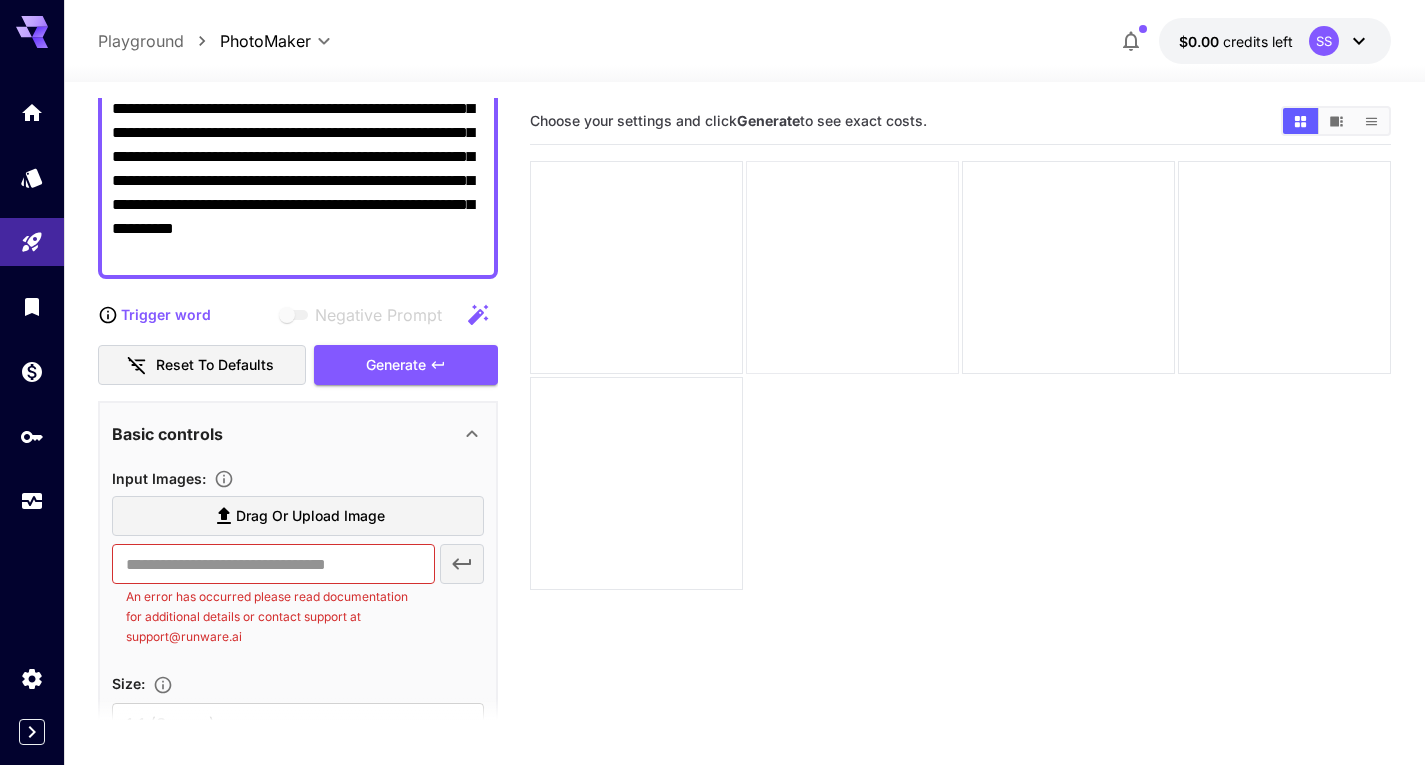 drag, startPoint x: 1329, startPoint y: 406, endPoint x: 857, endPoint y: 358, distance: 474.4344 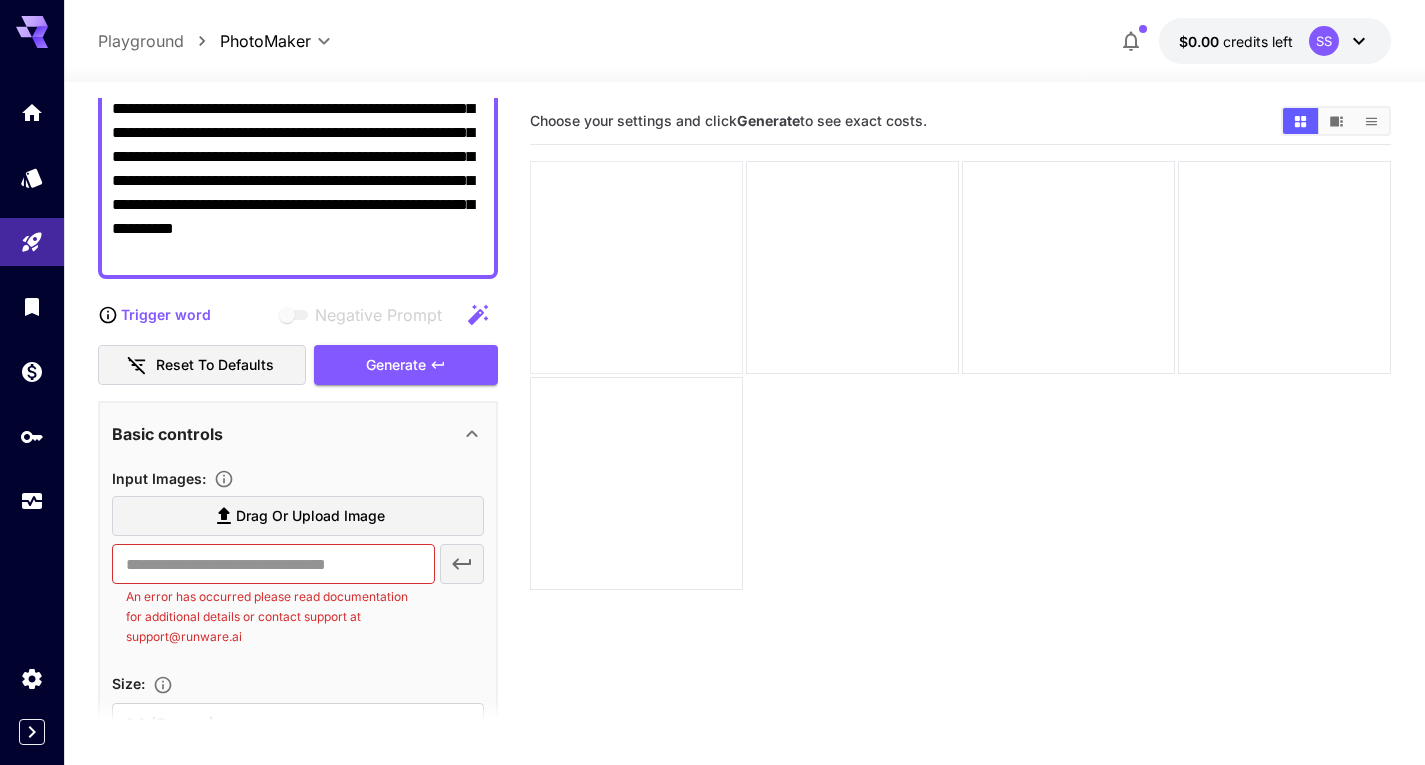 click at bounding box center [636, 267] 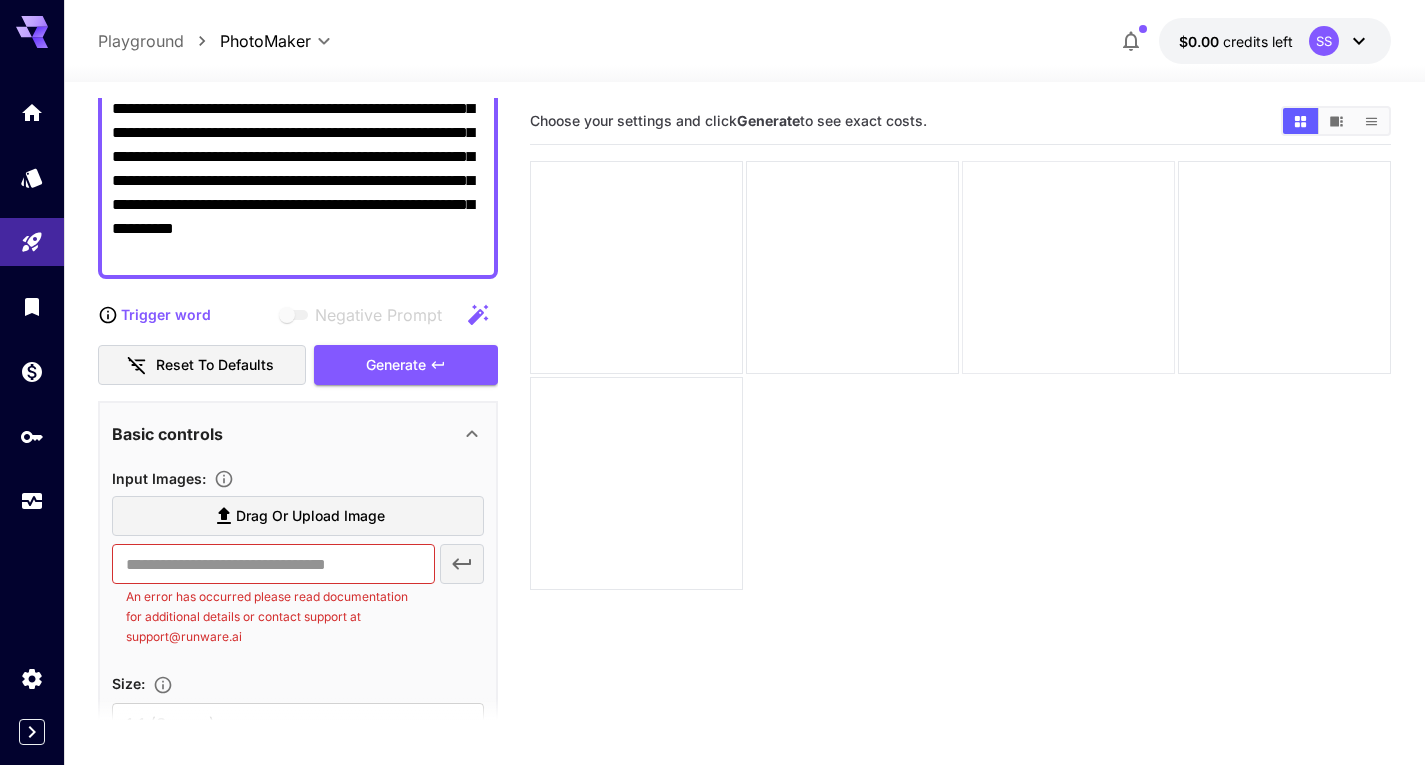 click at bounding box center (1068, 267) 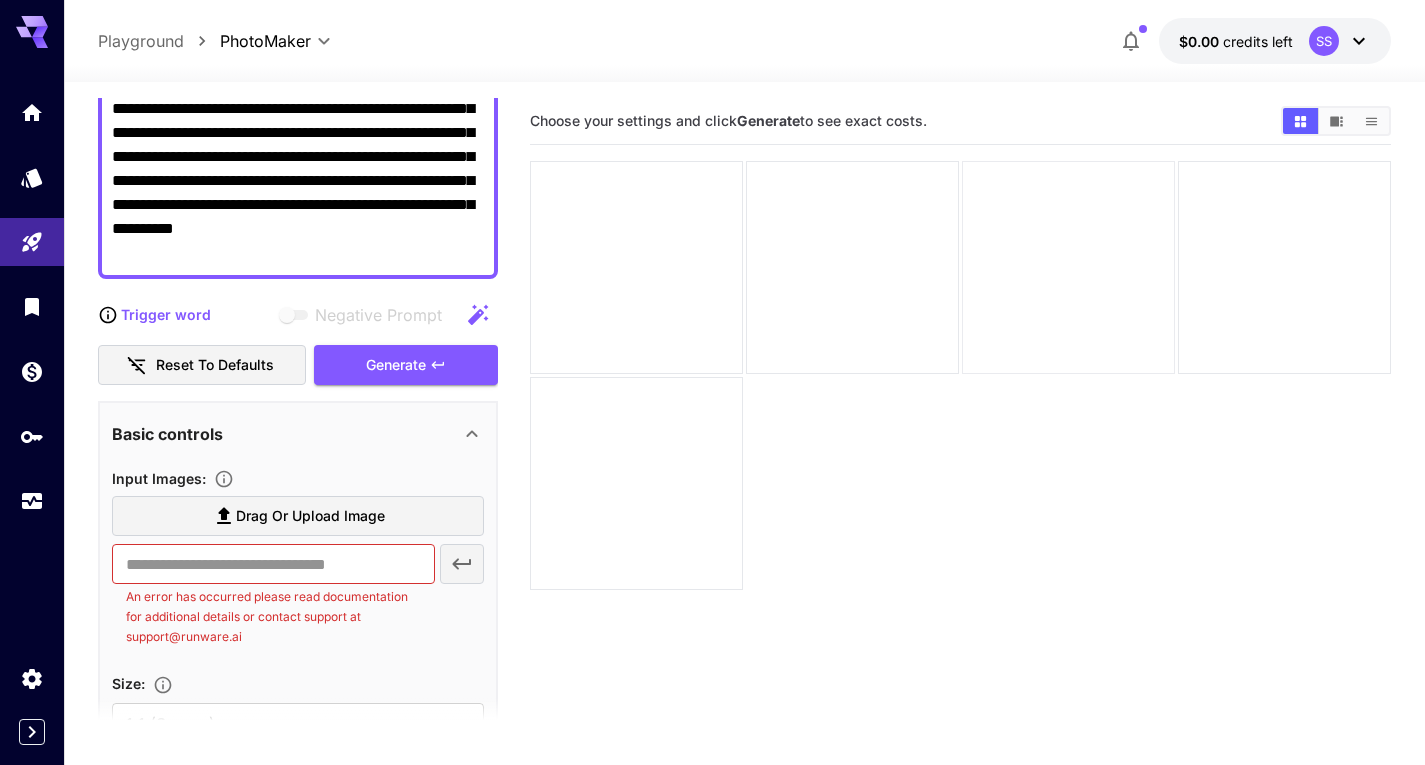 click at bounding box center (1068, 267) 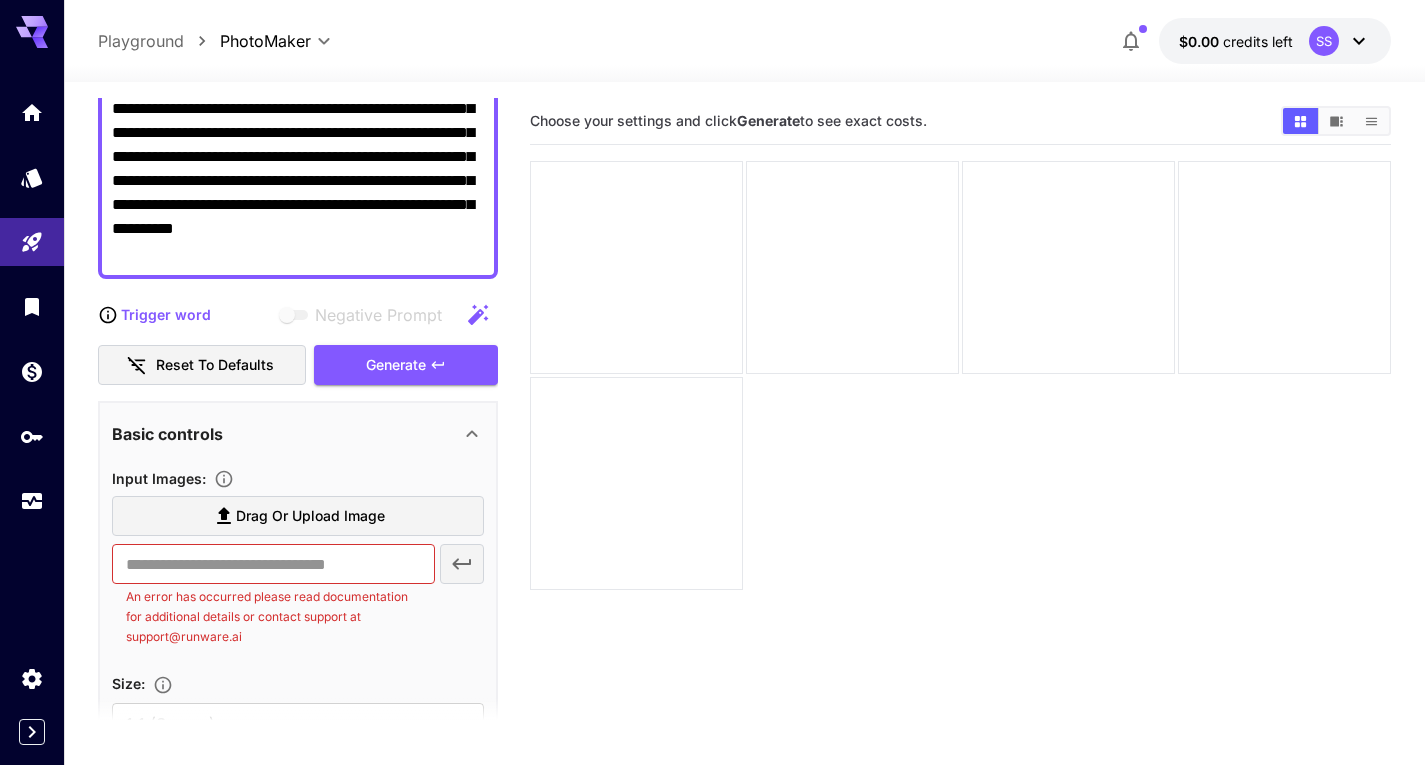 drag, startPoint x: 1307, startPoint y: 215, endPoint x: 1101, endPoint y: 1, distance: 297.03873 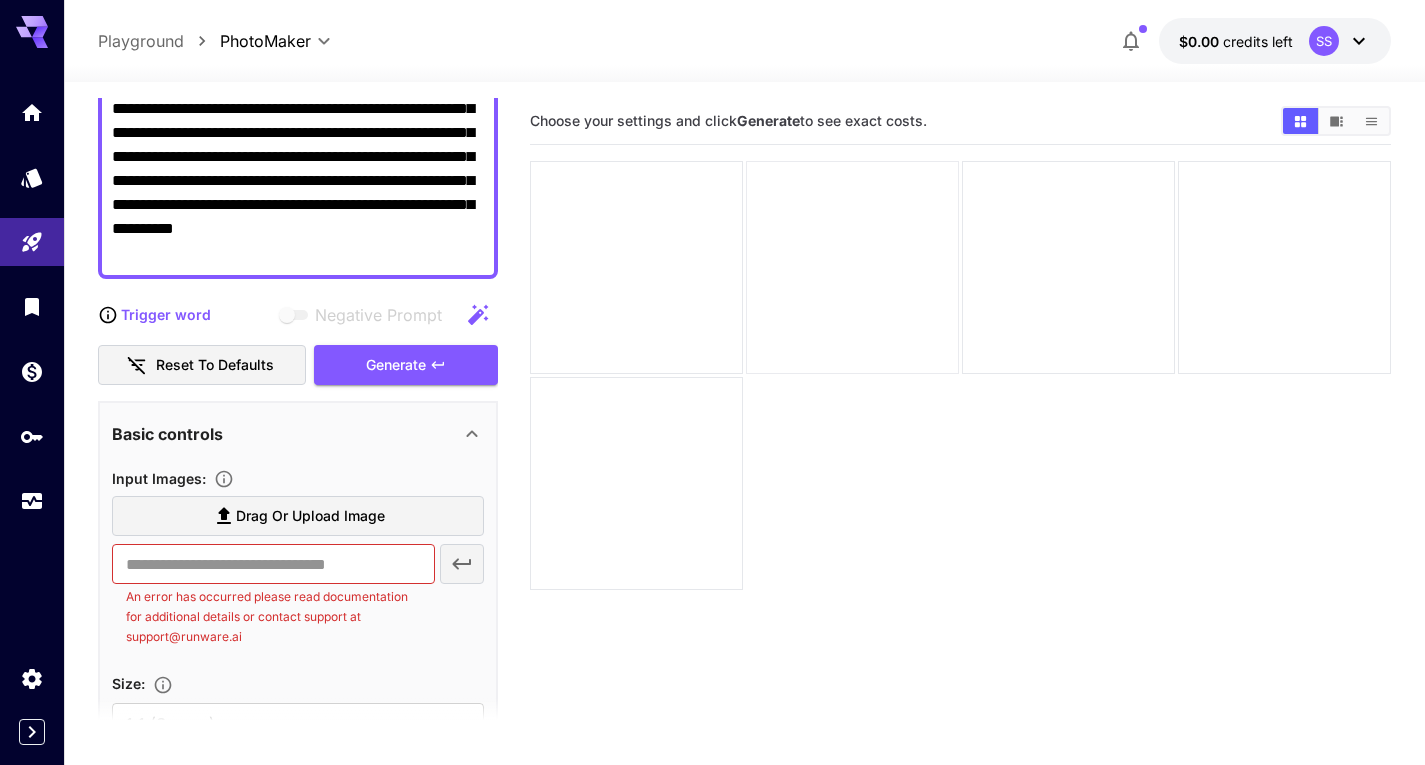 drag, startPoint x: 596, startPoint y: 300, endPoint x: 760, endPoint y: 204, distance: 190.03157 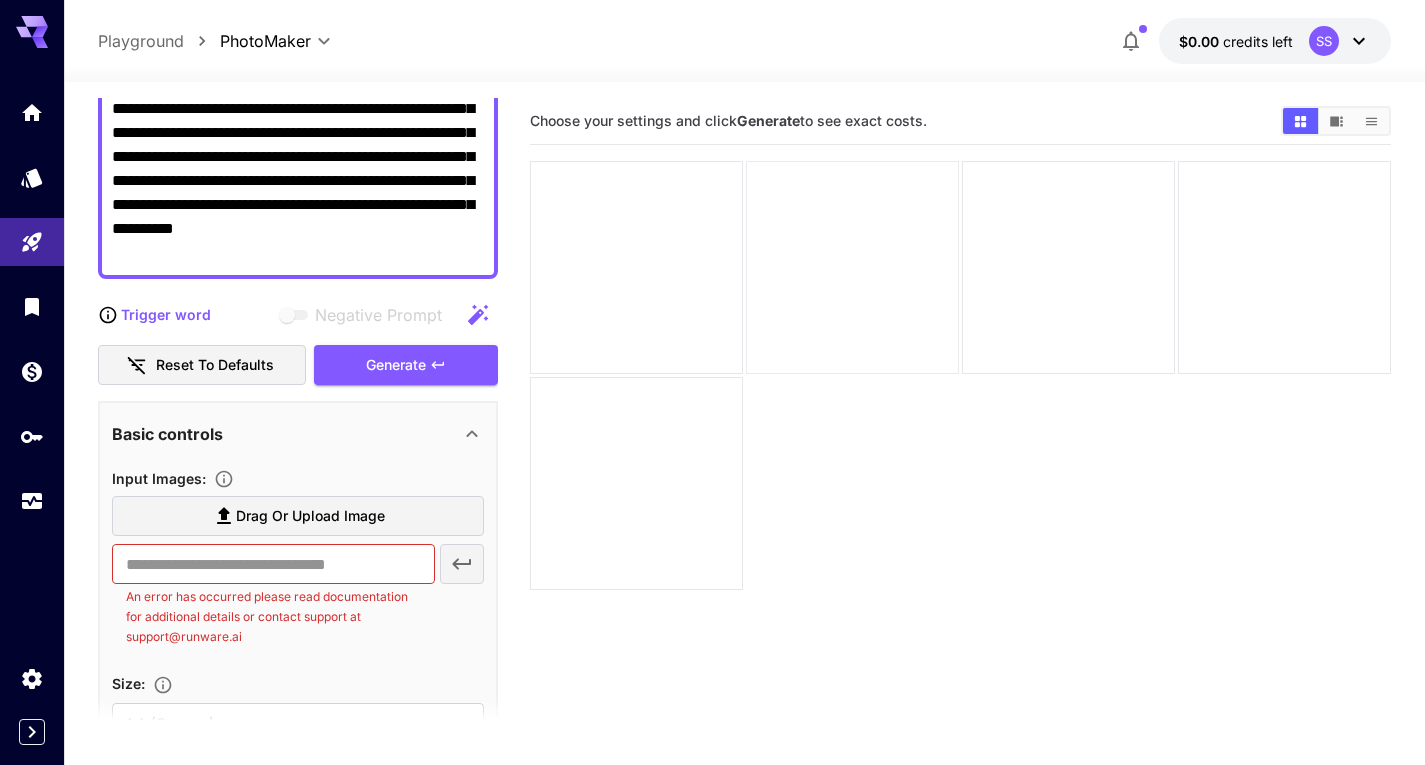 click at bounding box center (852, 267) 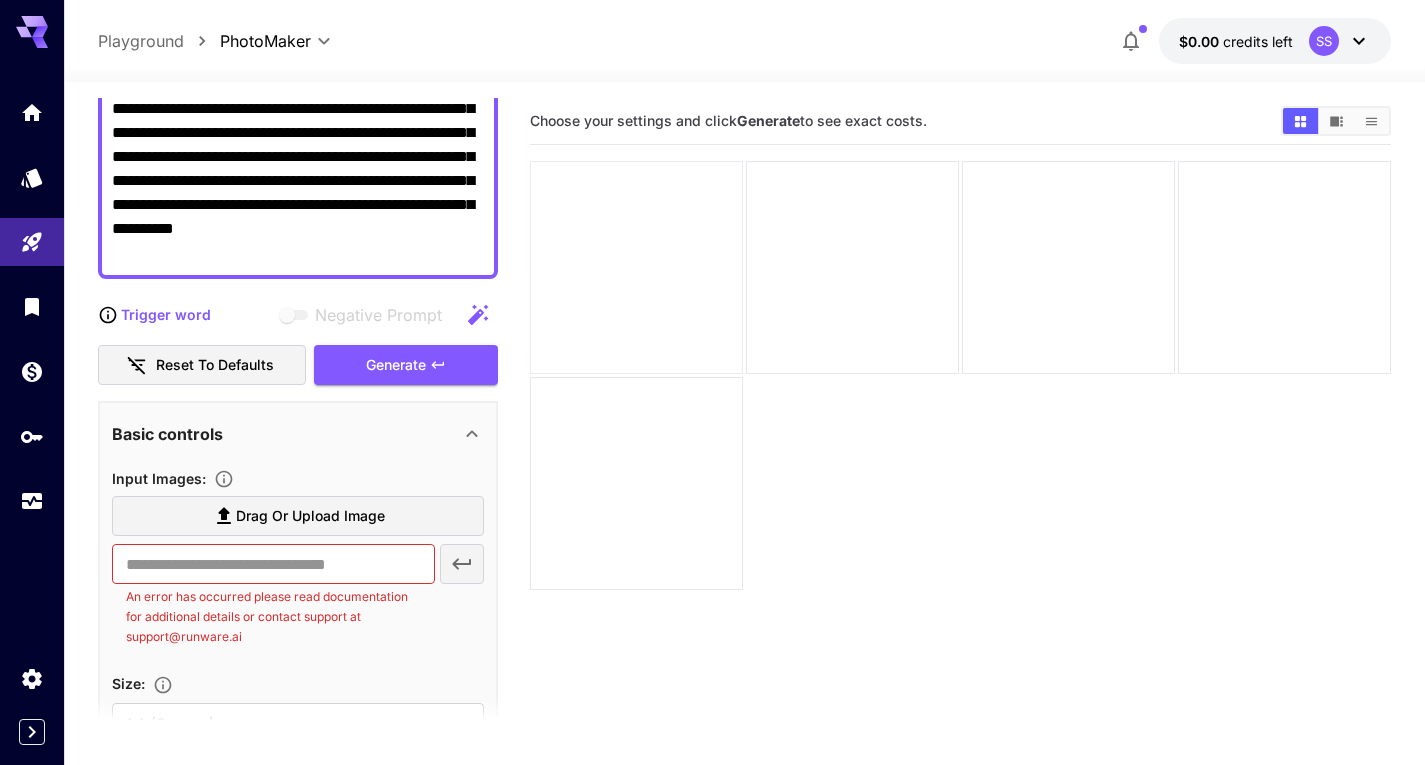 drag, startPoint x: 662, startPoint y: 222, endPoint x: 609, endPoint y: 193, distance: 60.41523 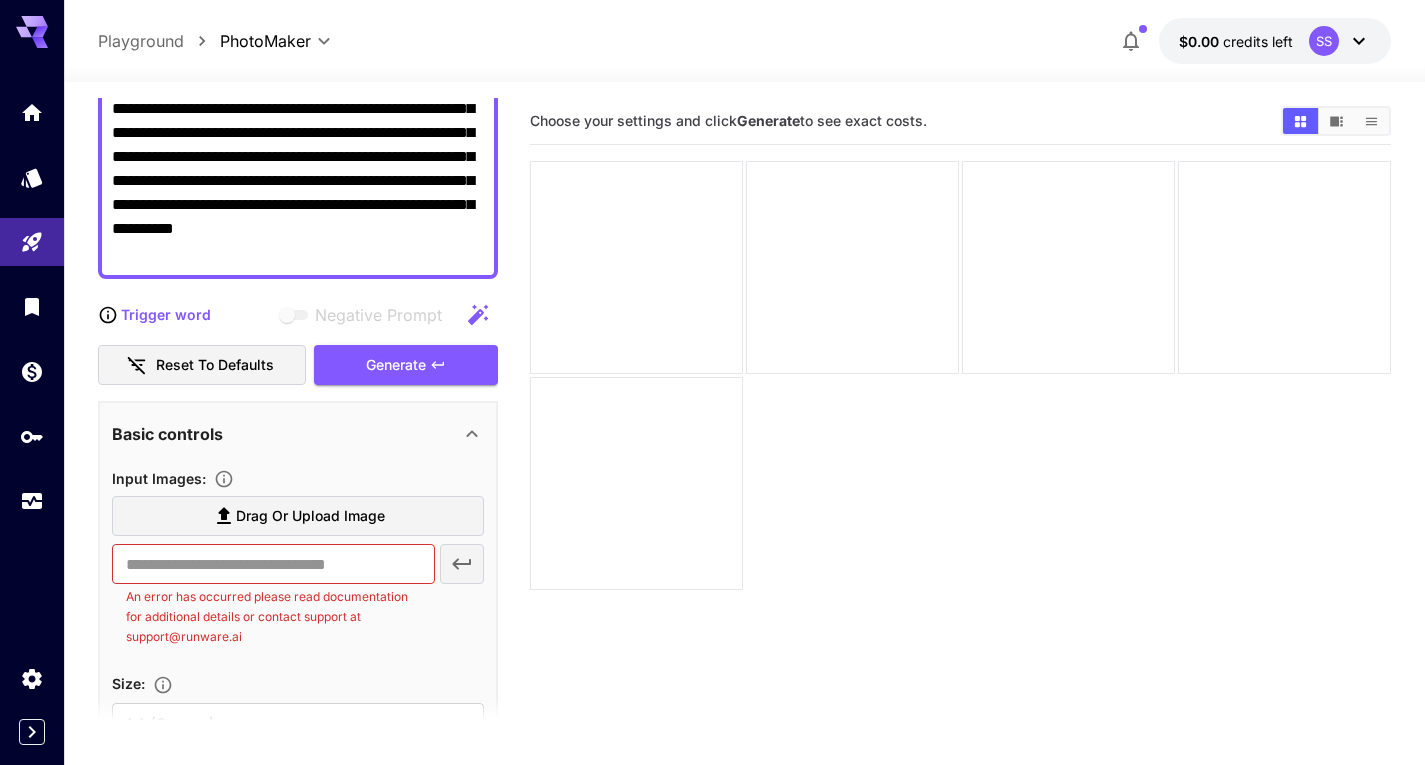 click on "**********" at bounding box center [744, 502] 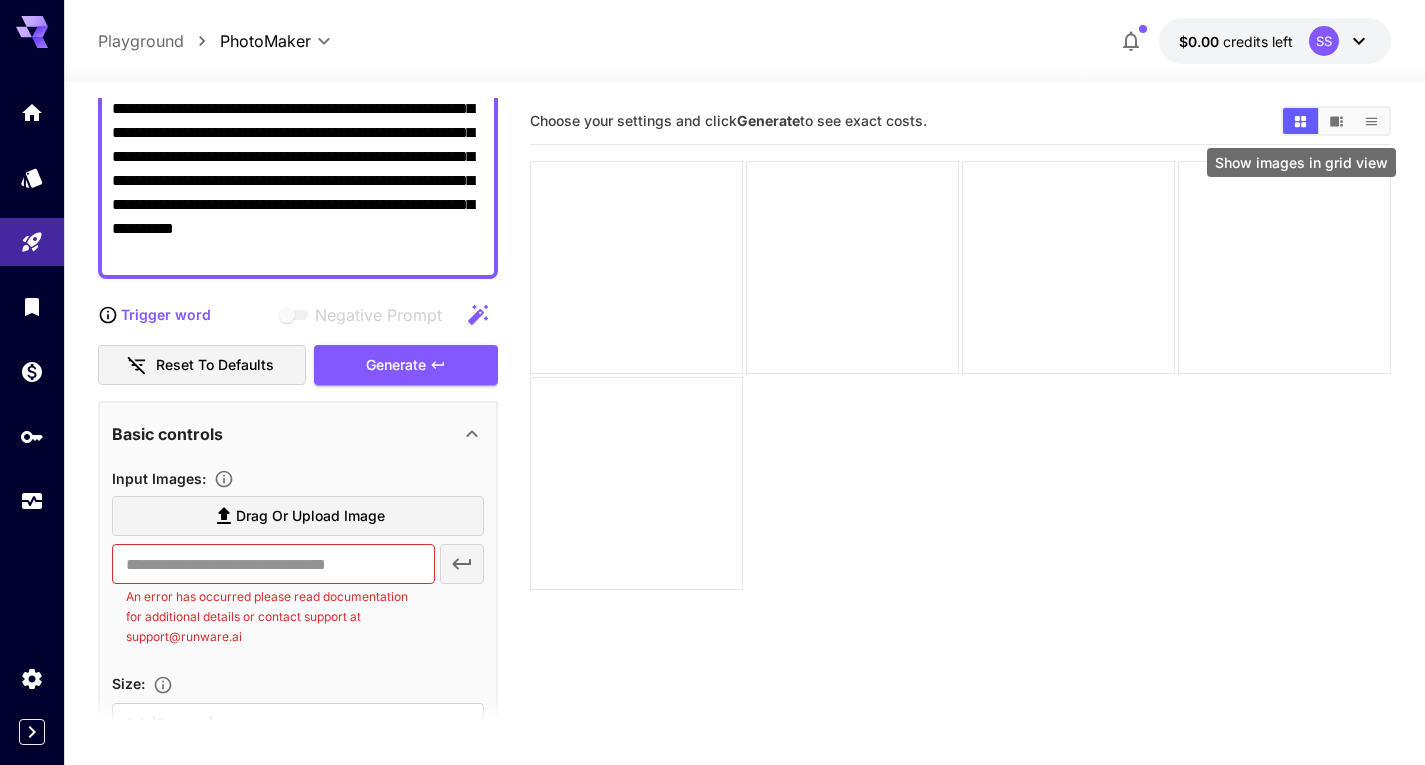 click 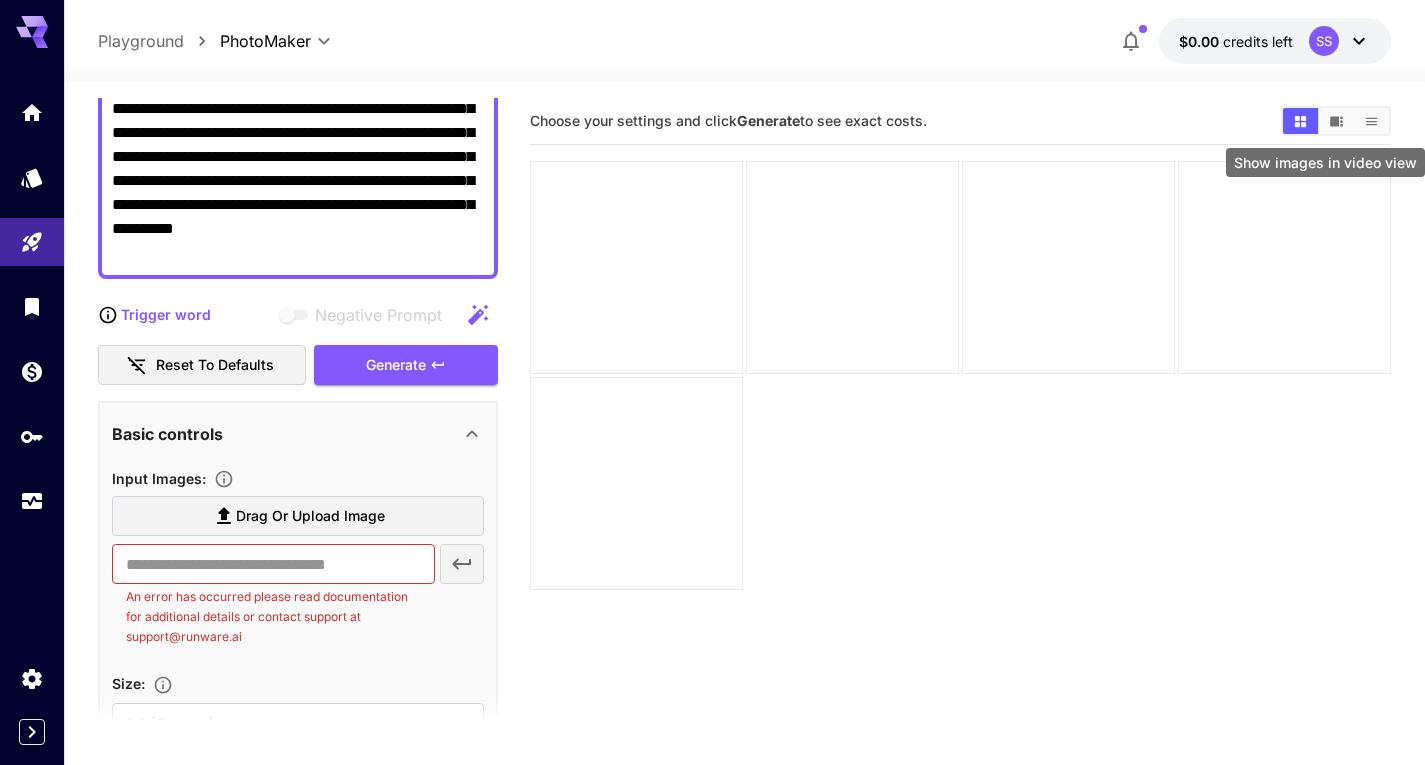 click 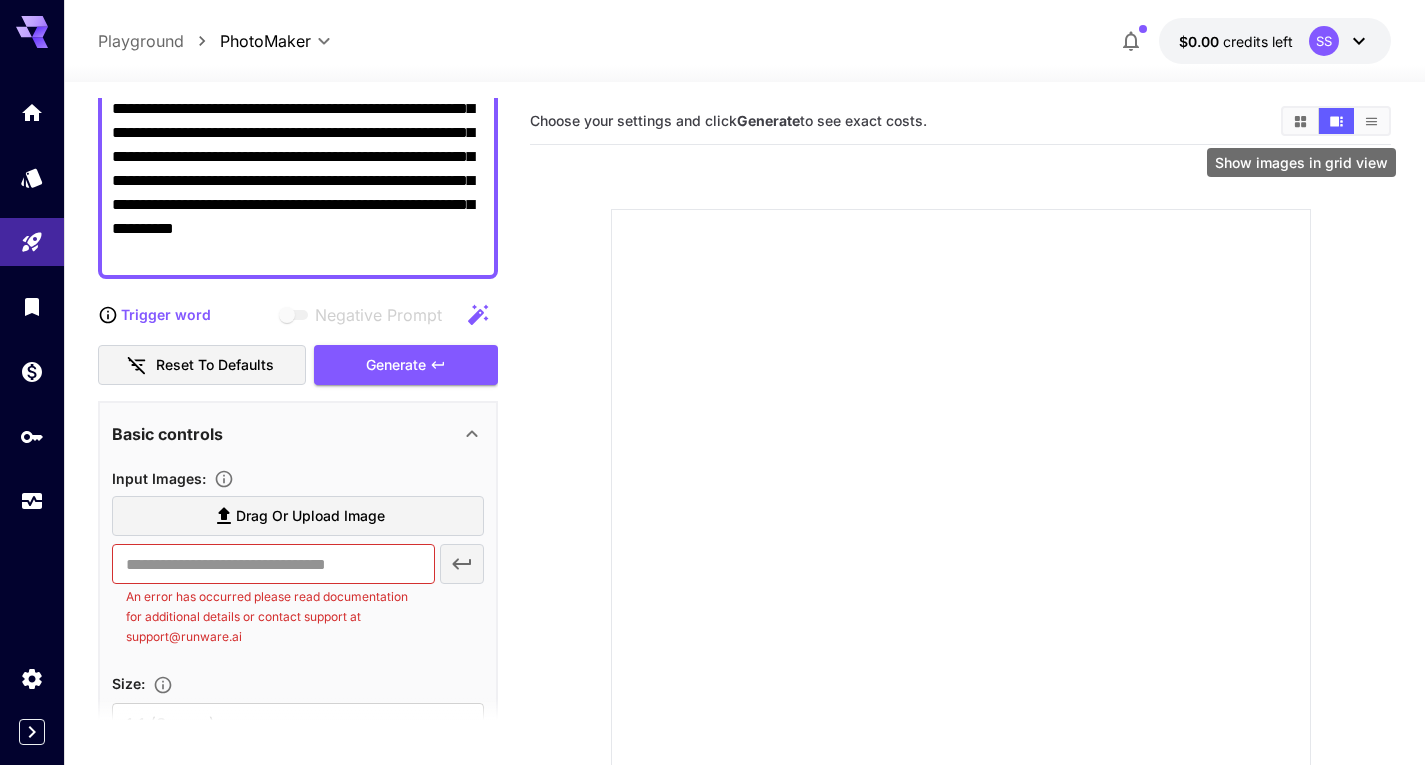 click 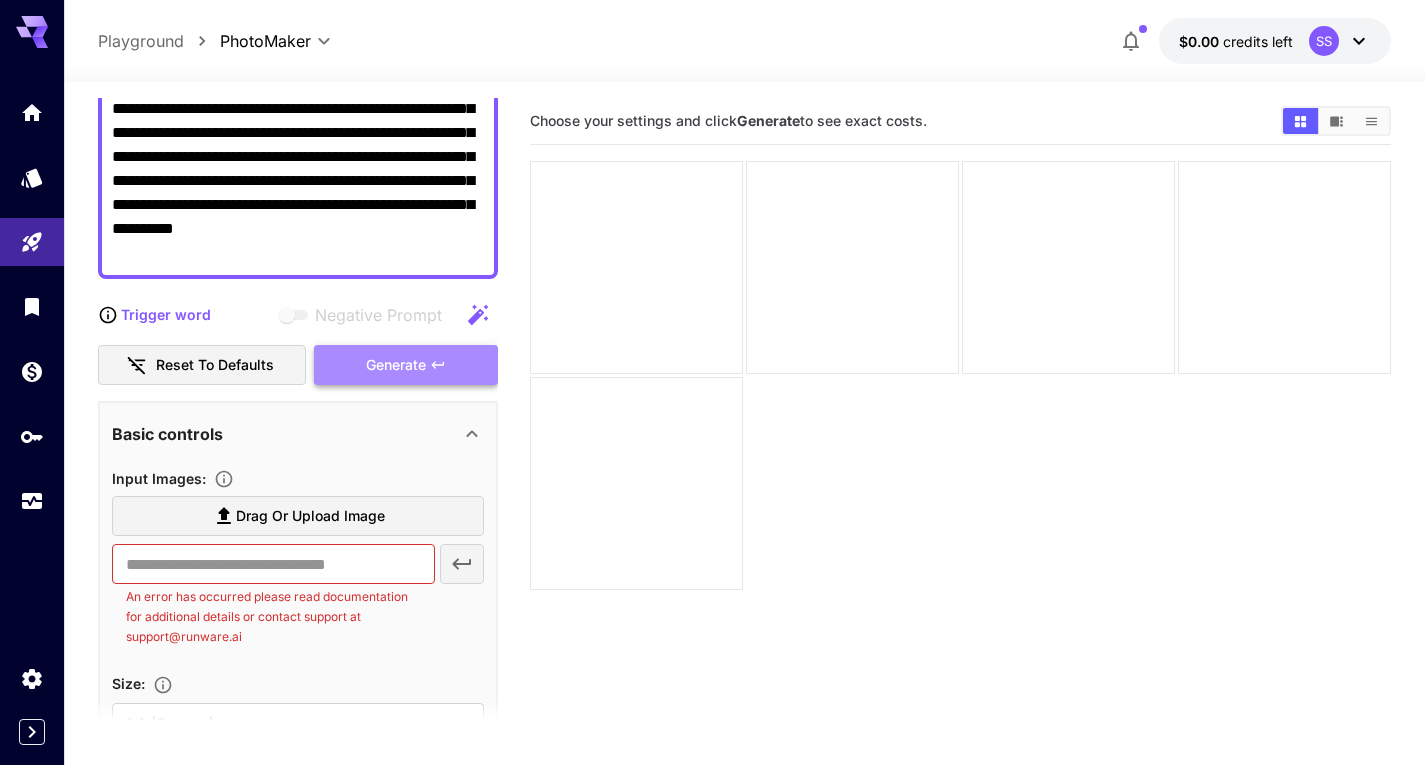 click 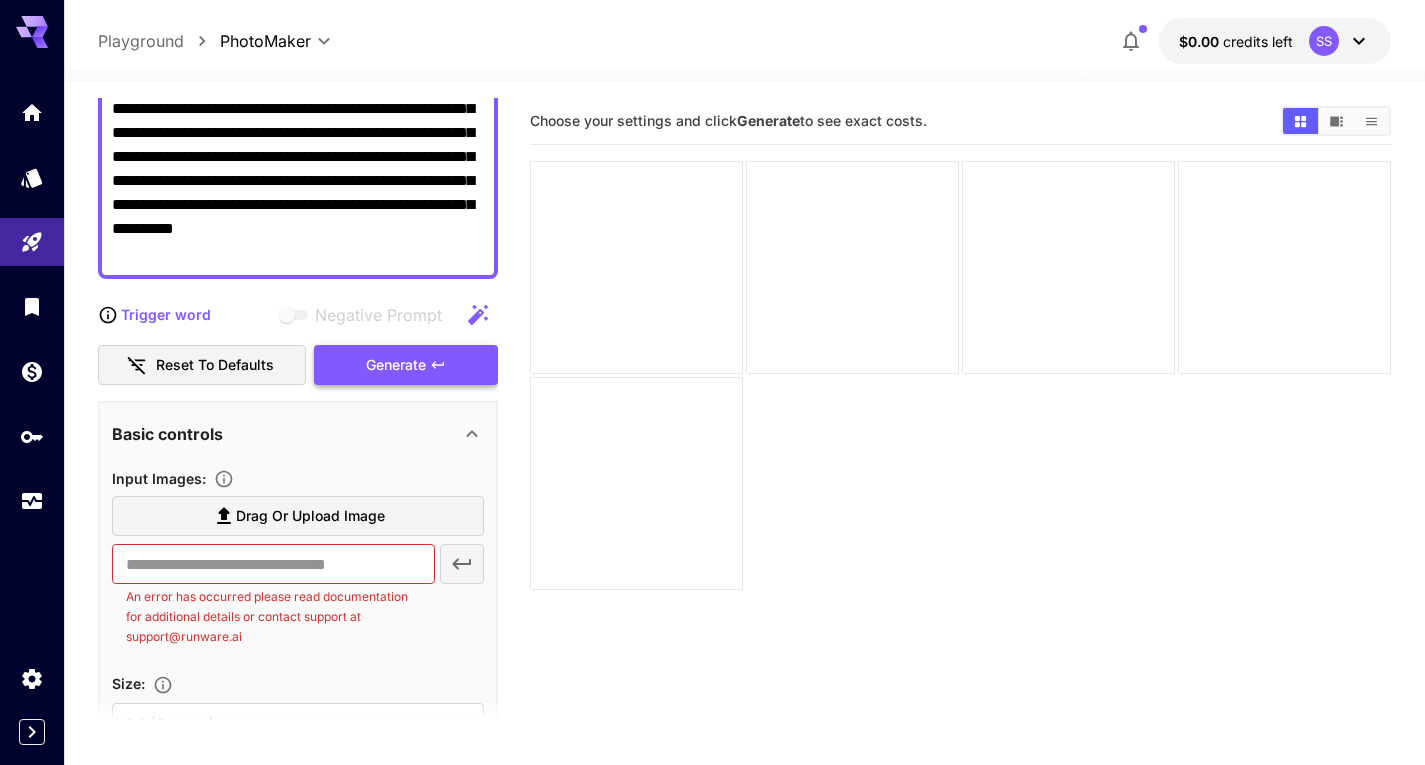 click 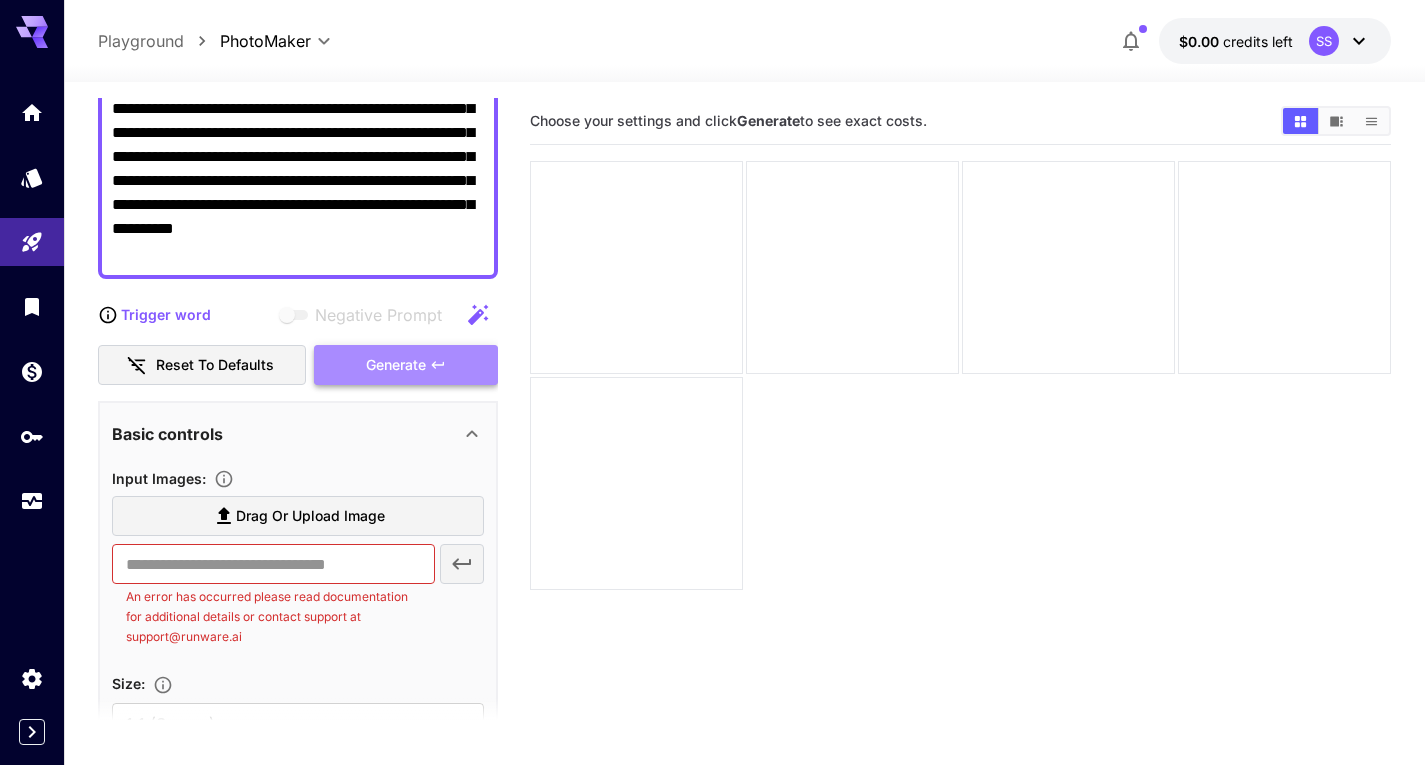 click 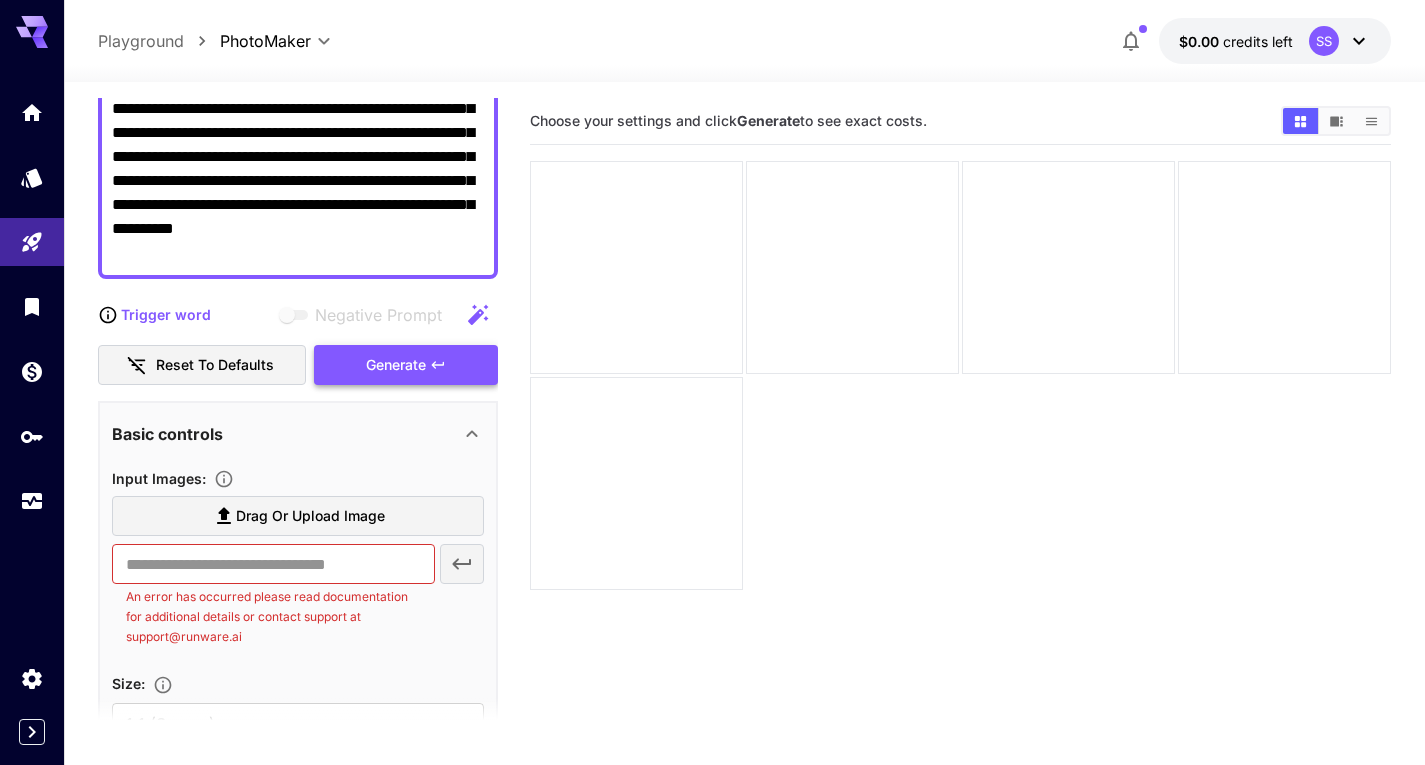 click 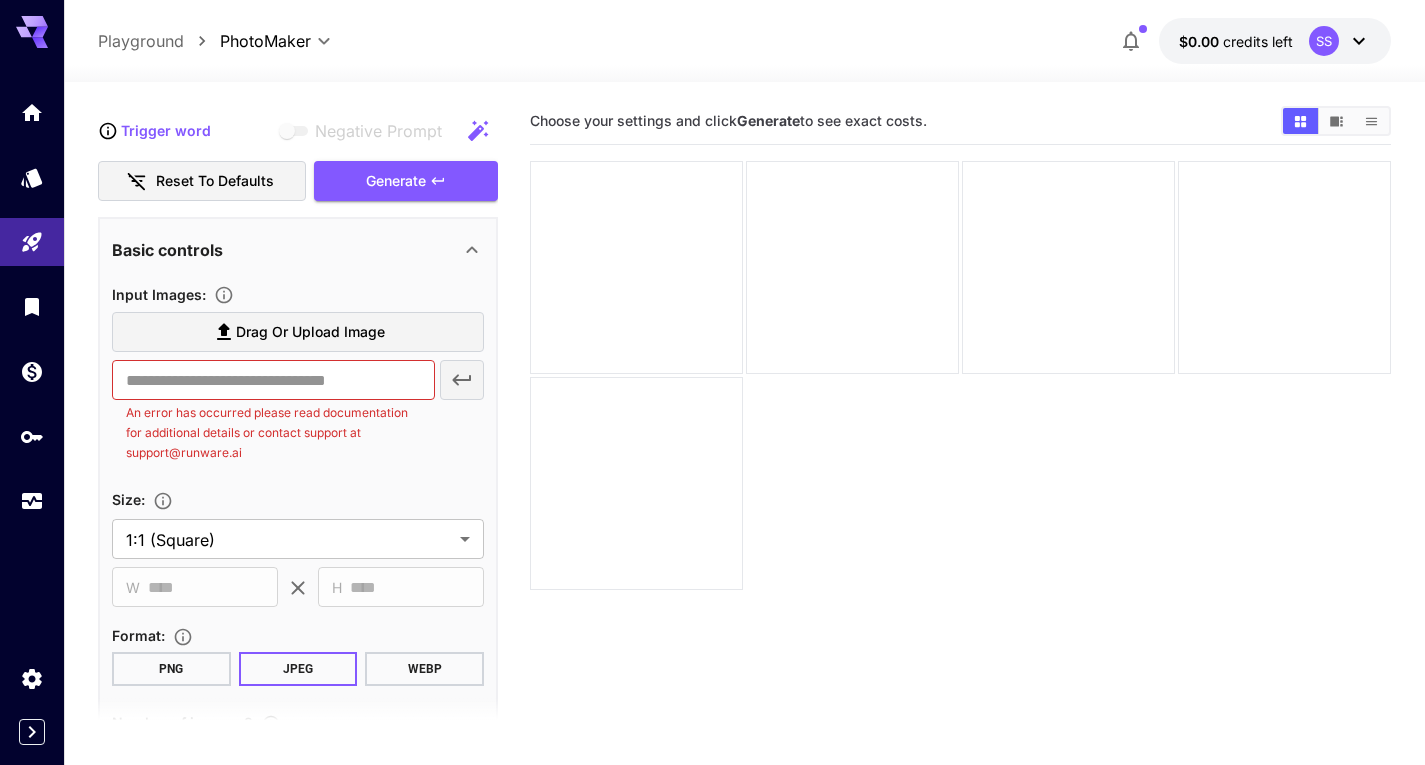 scroll, scrollTop: 455, scrollLeft: 0, axis: vertical 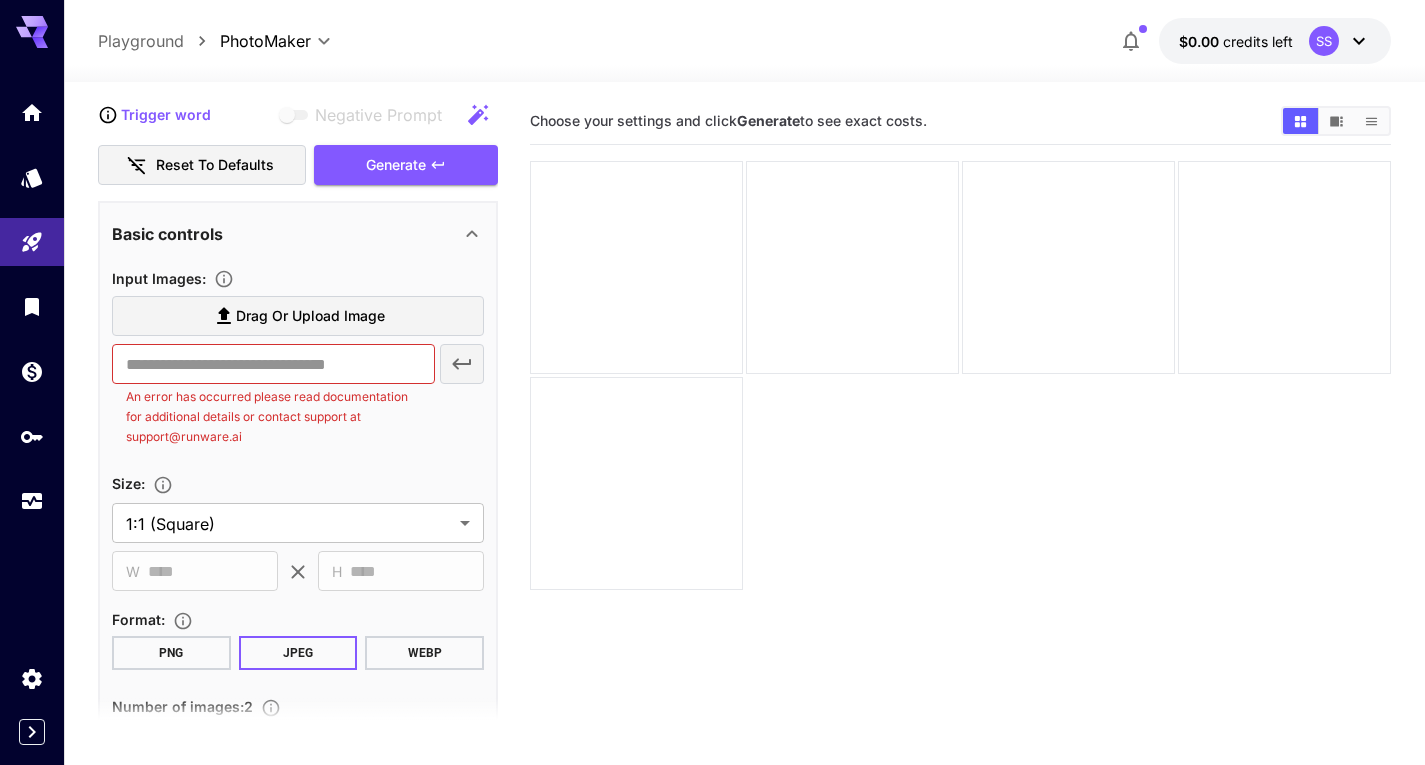 click on "An error has occurred please read documentation for additional details or contact support at support@runware.ai" at bounding box center [273, 417] 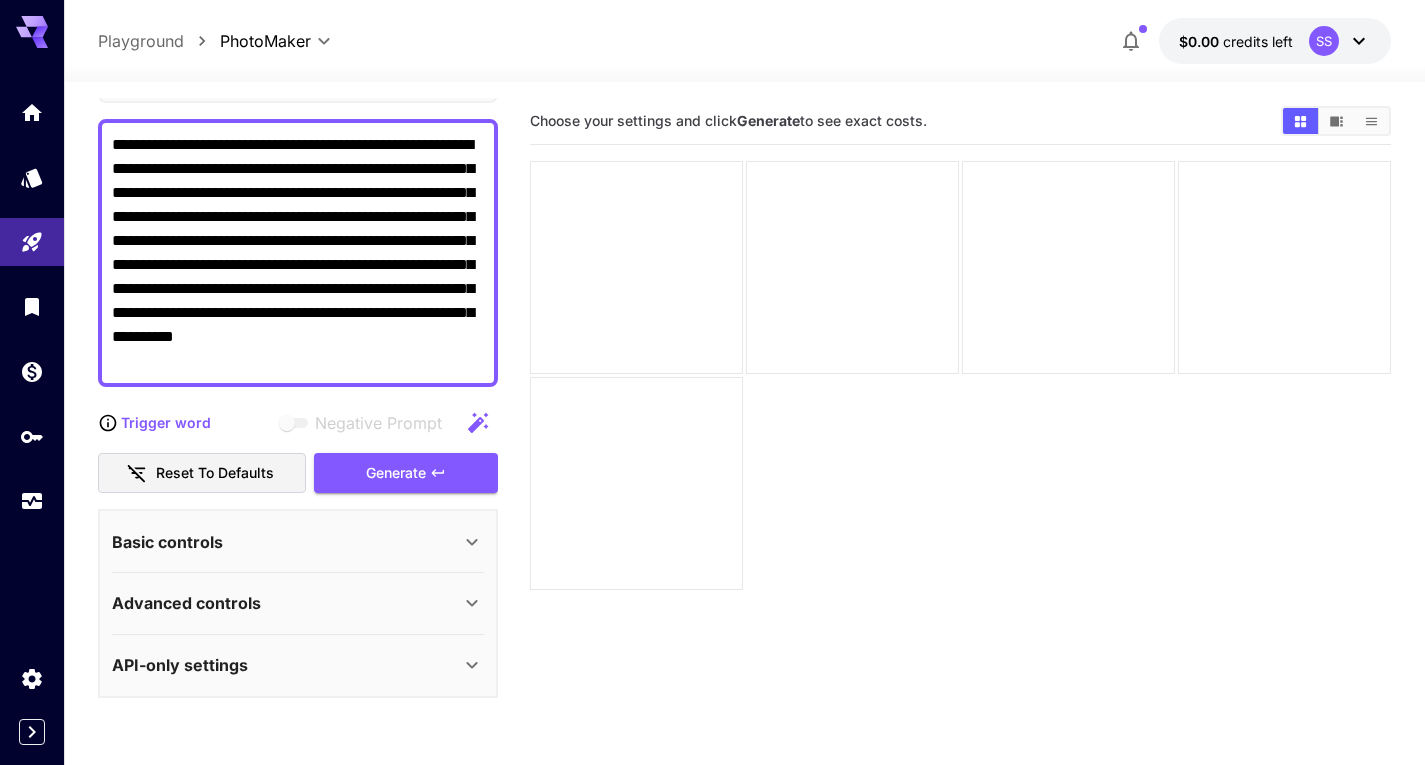 scroll, scrollTop: 147, scrollLeft: 0, axis: vertical 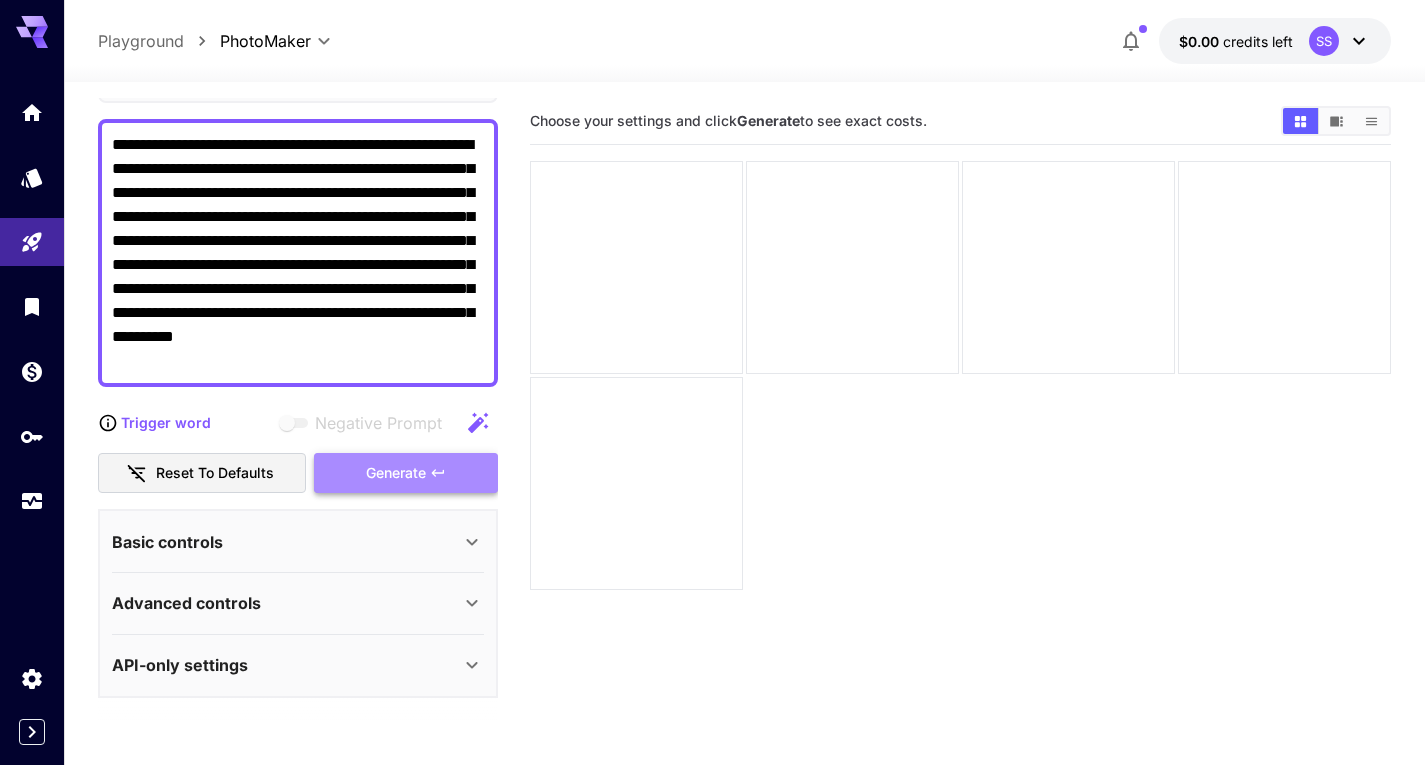 click on "Generate" at bounding box center (396, 473) 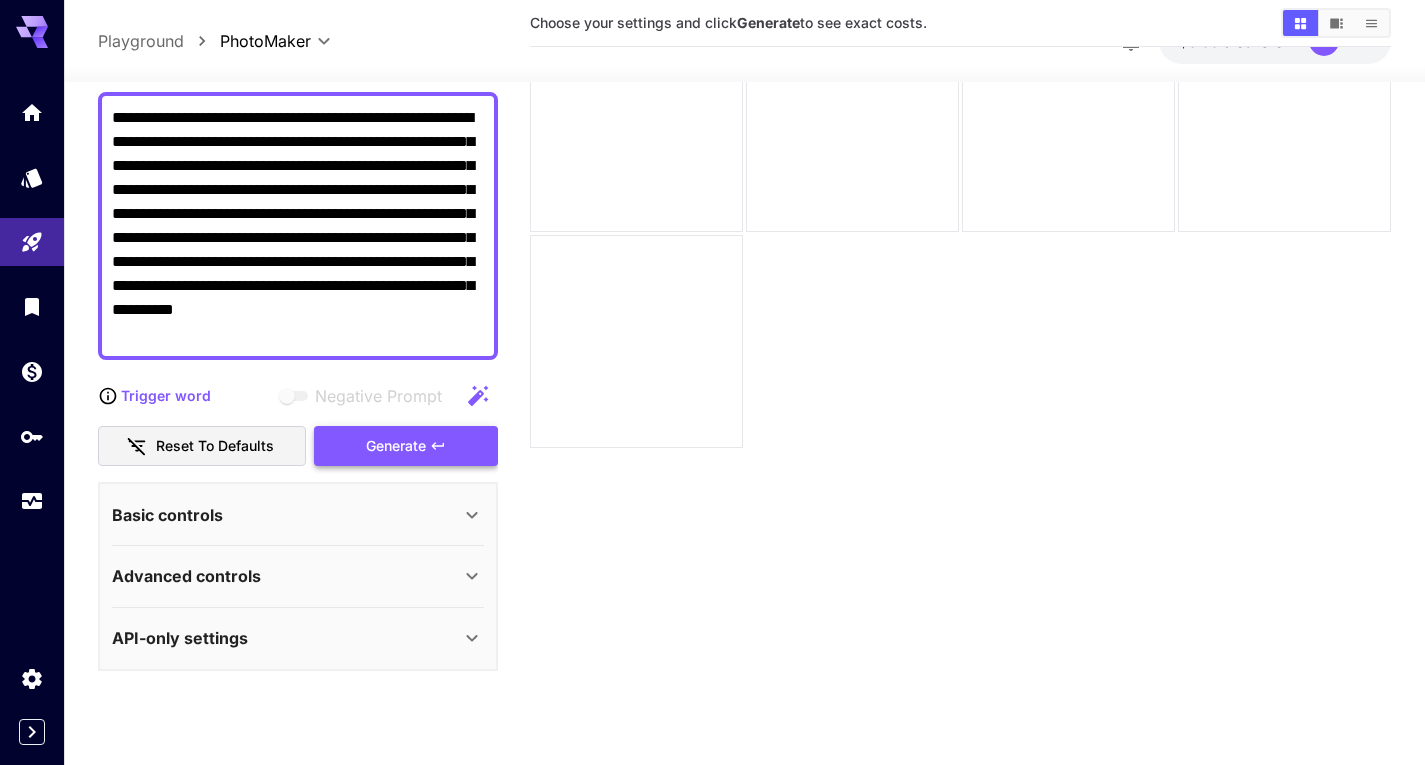 scroll, scrollTop: 158, scrollLeft: 0, axis: vertical 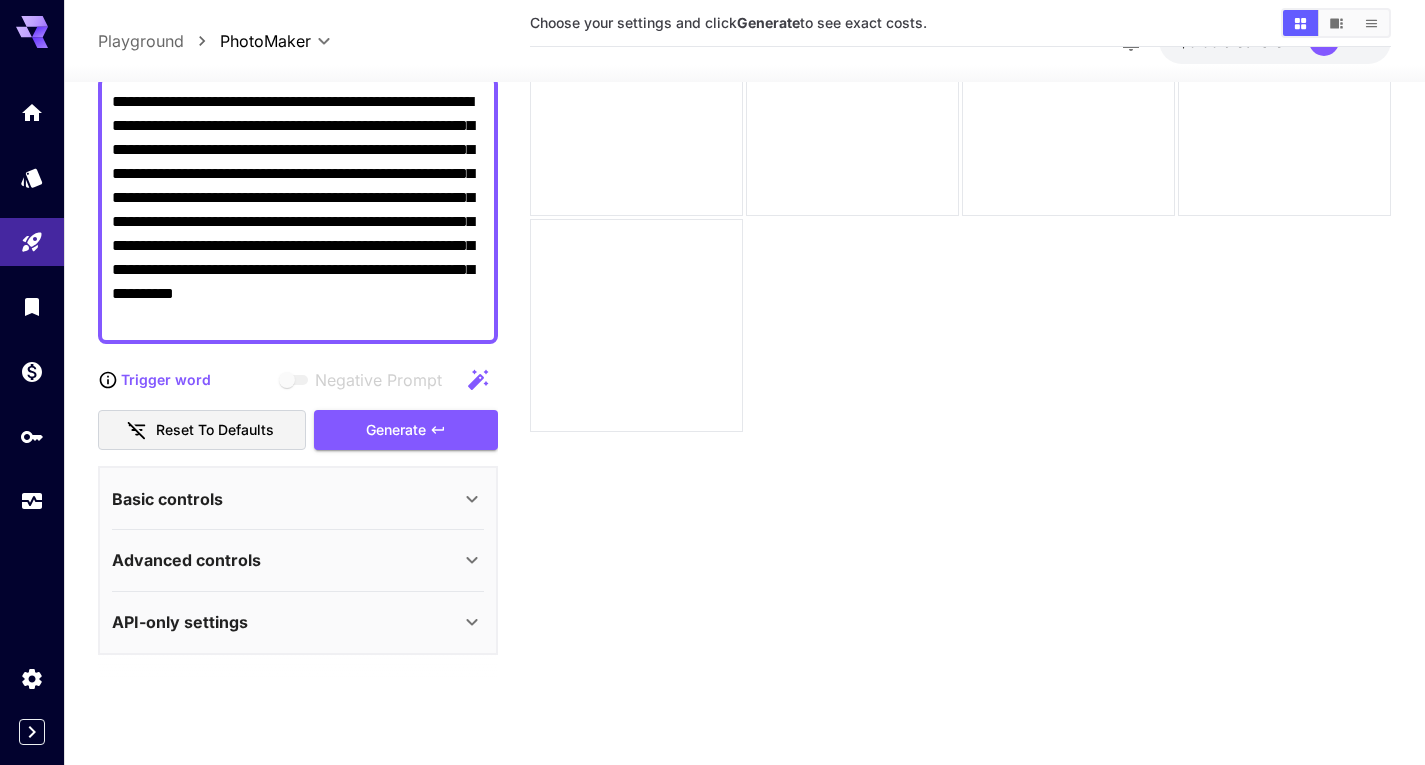 click on "Advanced controls" at bounding box center [286, 560] 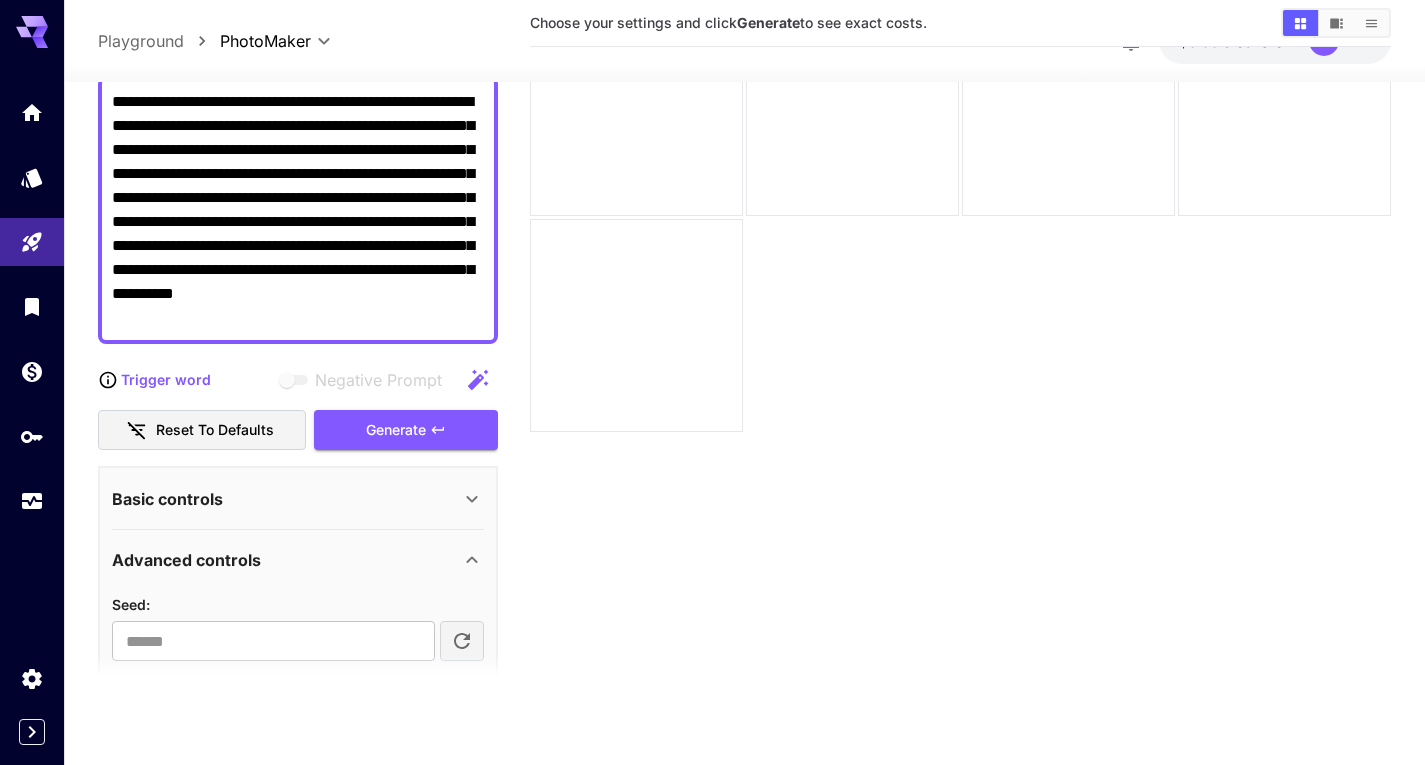 click on "Advanced controls" at bounding box center (286, 560) 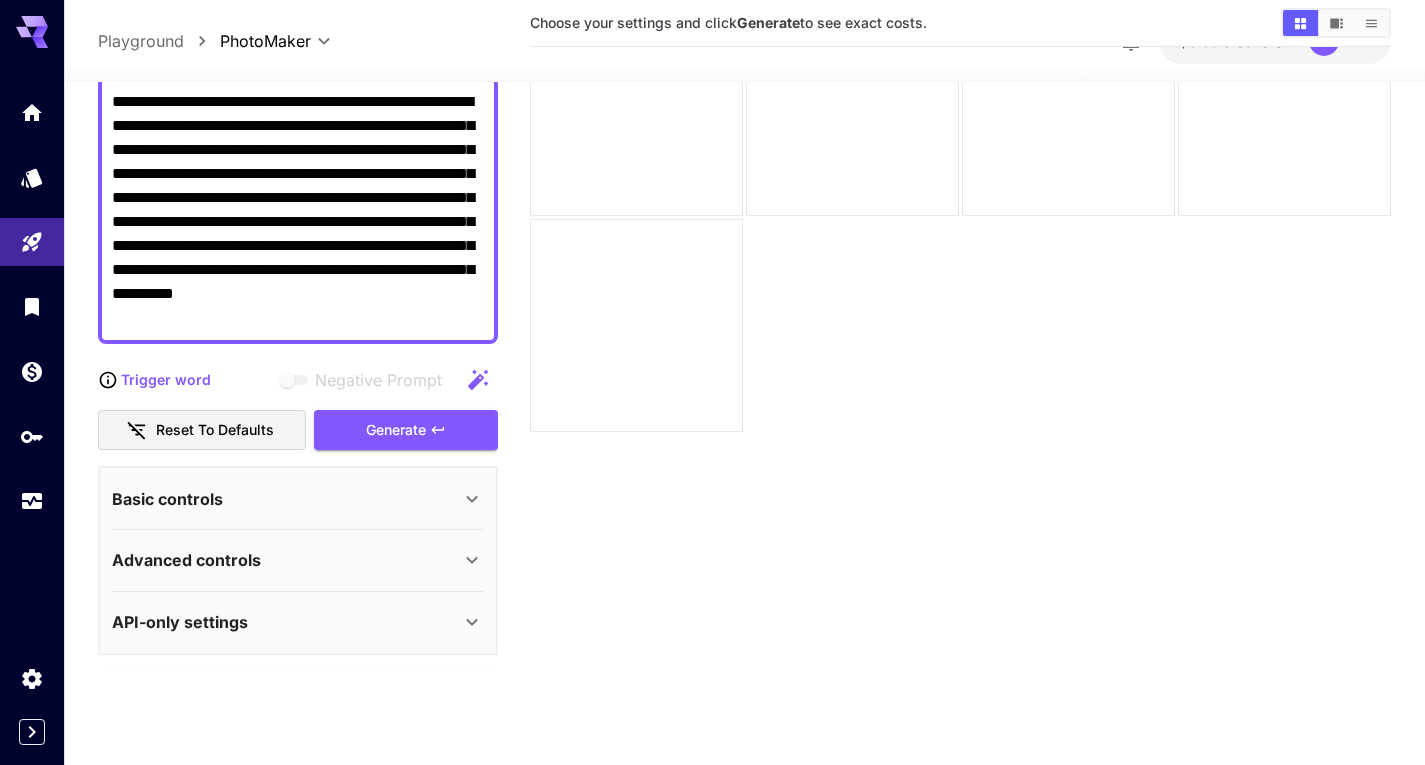 scroll, scrollTop: 146, scrollLeft: 0, axis: vertical 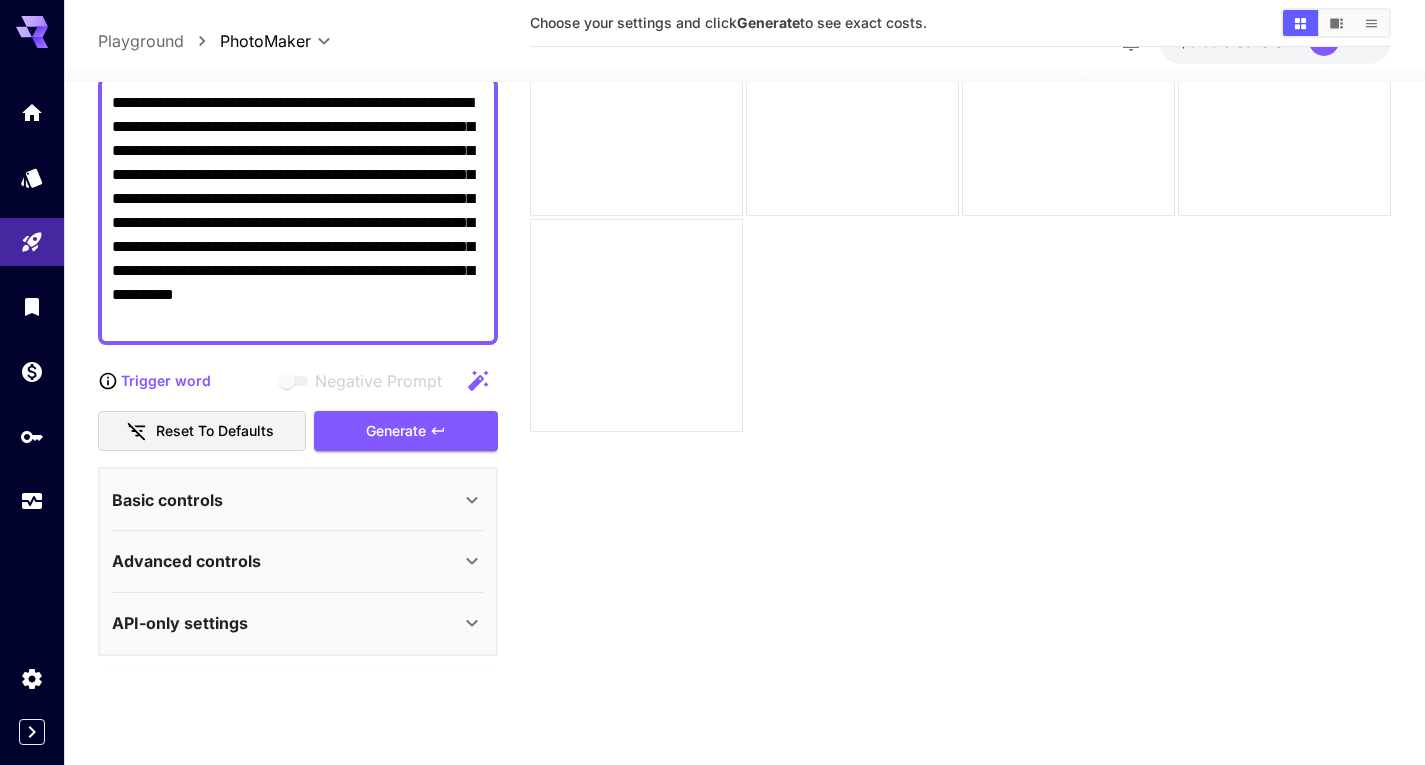 click on "API-only settings" at bounding box center [298, 623] 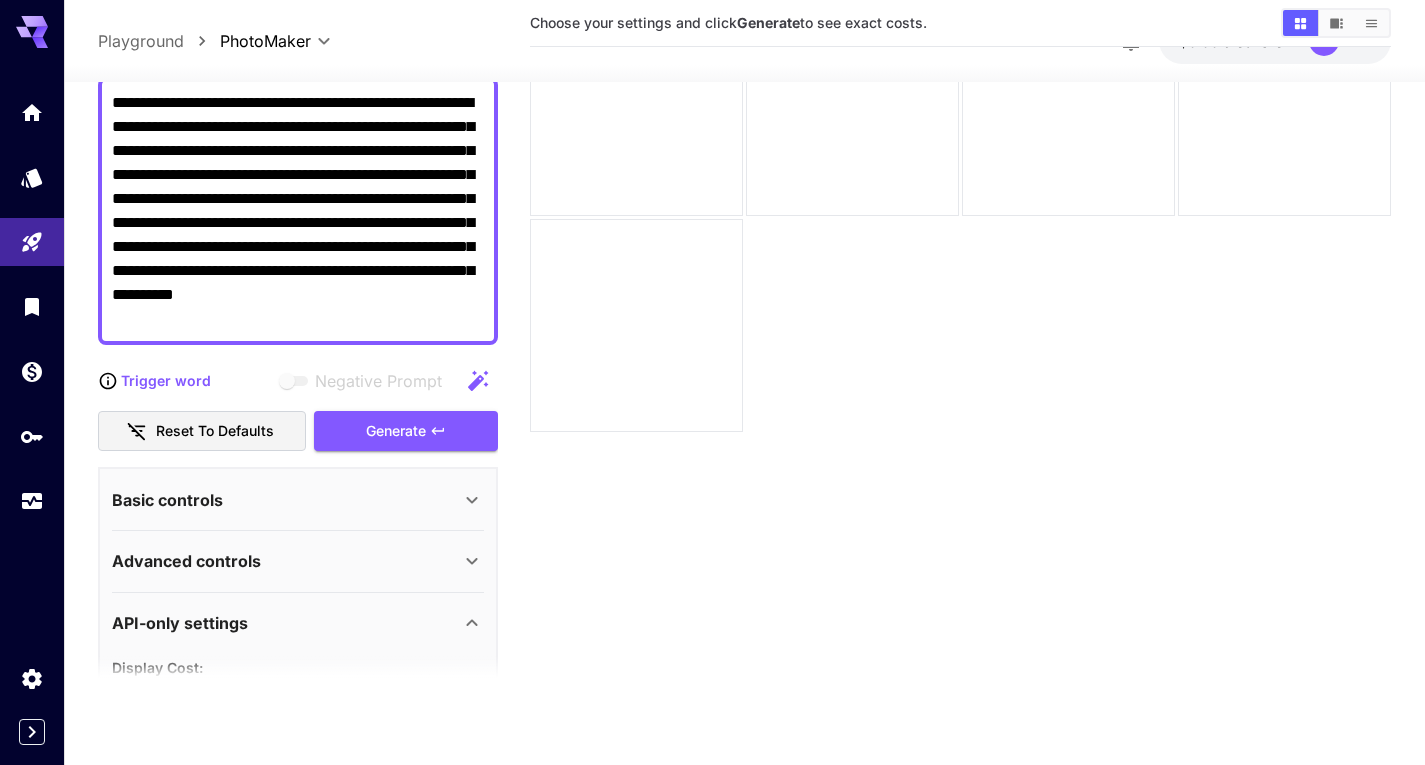 click on "API-only settings" at bounding box center (298, 623) 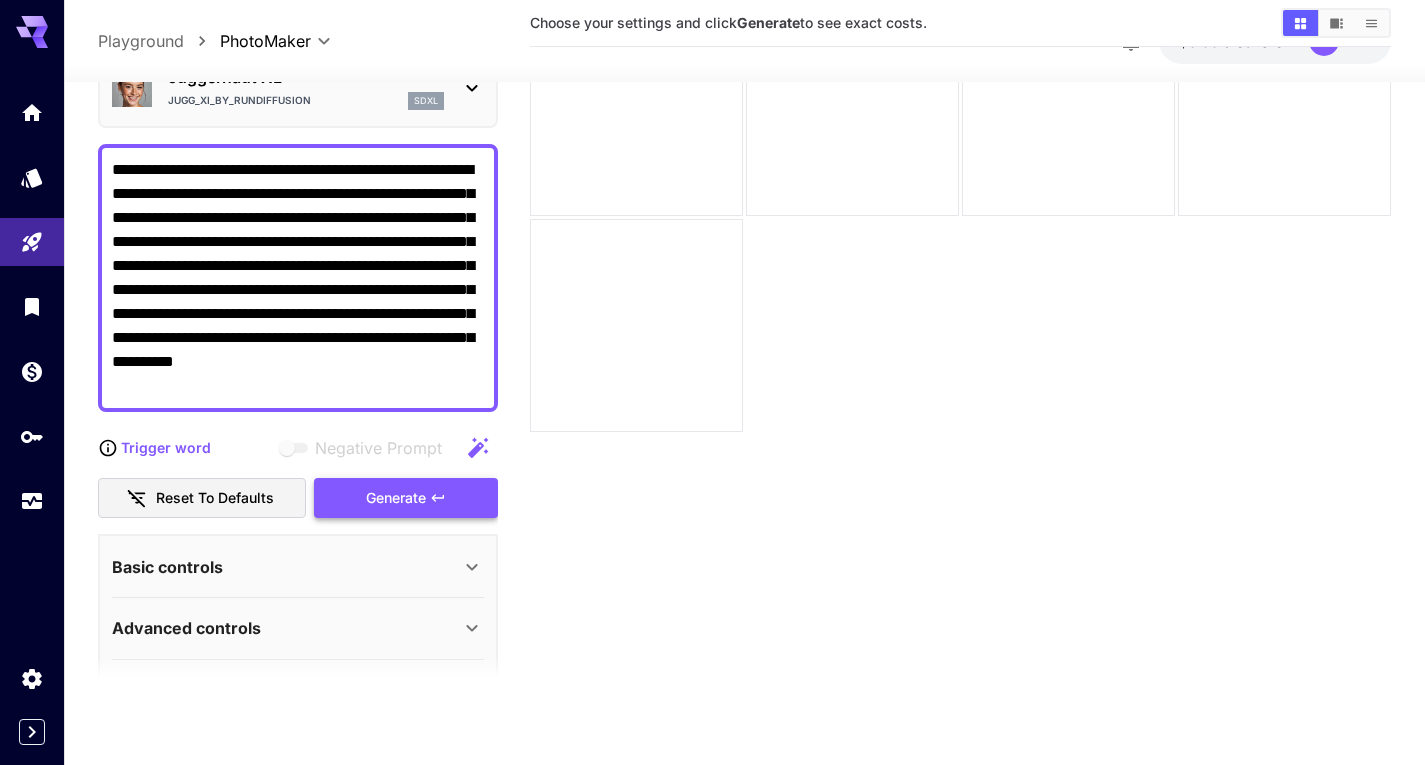 scroll, scrollTop: 146, scrollLeft: 0, axis: vertical 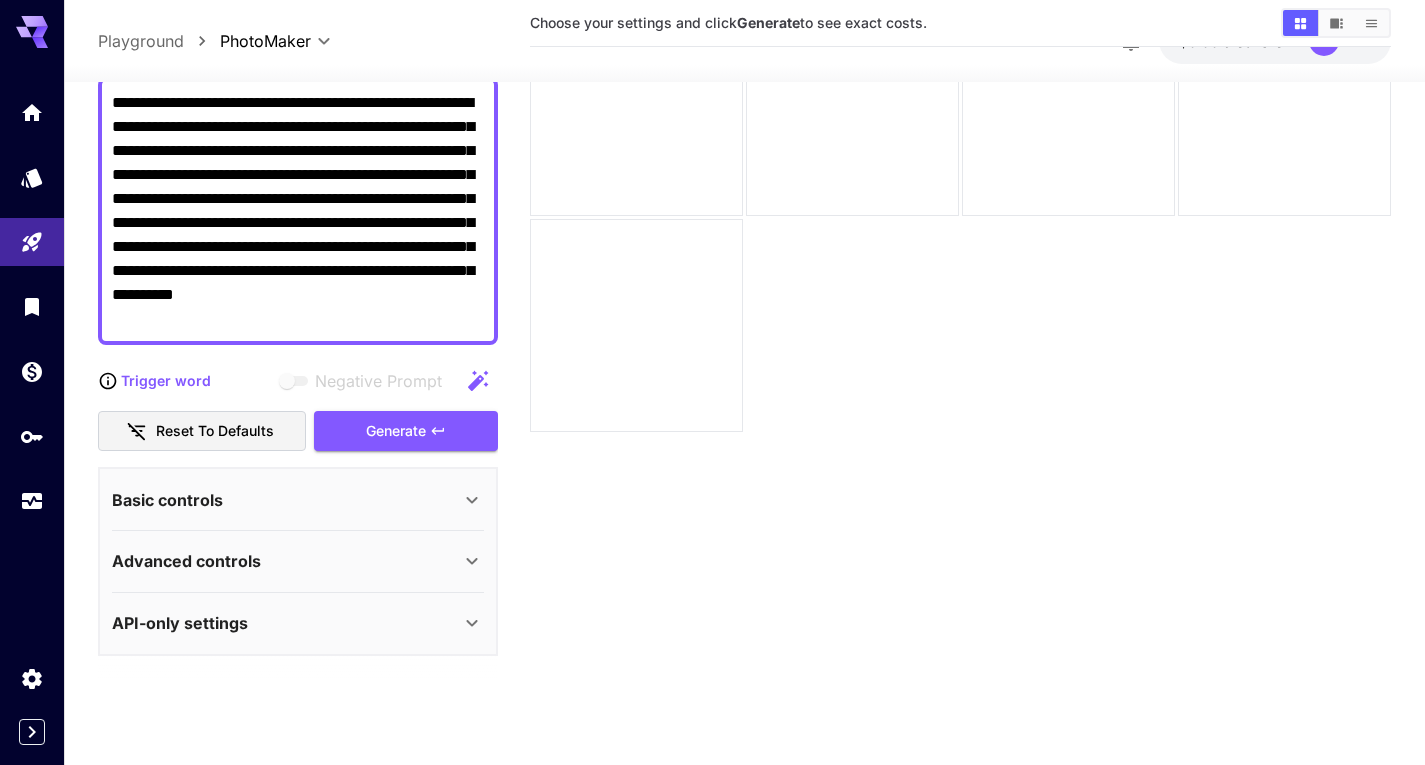 click on "API-only settings" at bounding box center [286, 623] 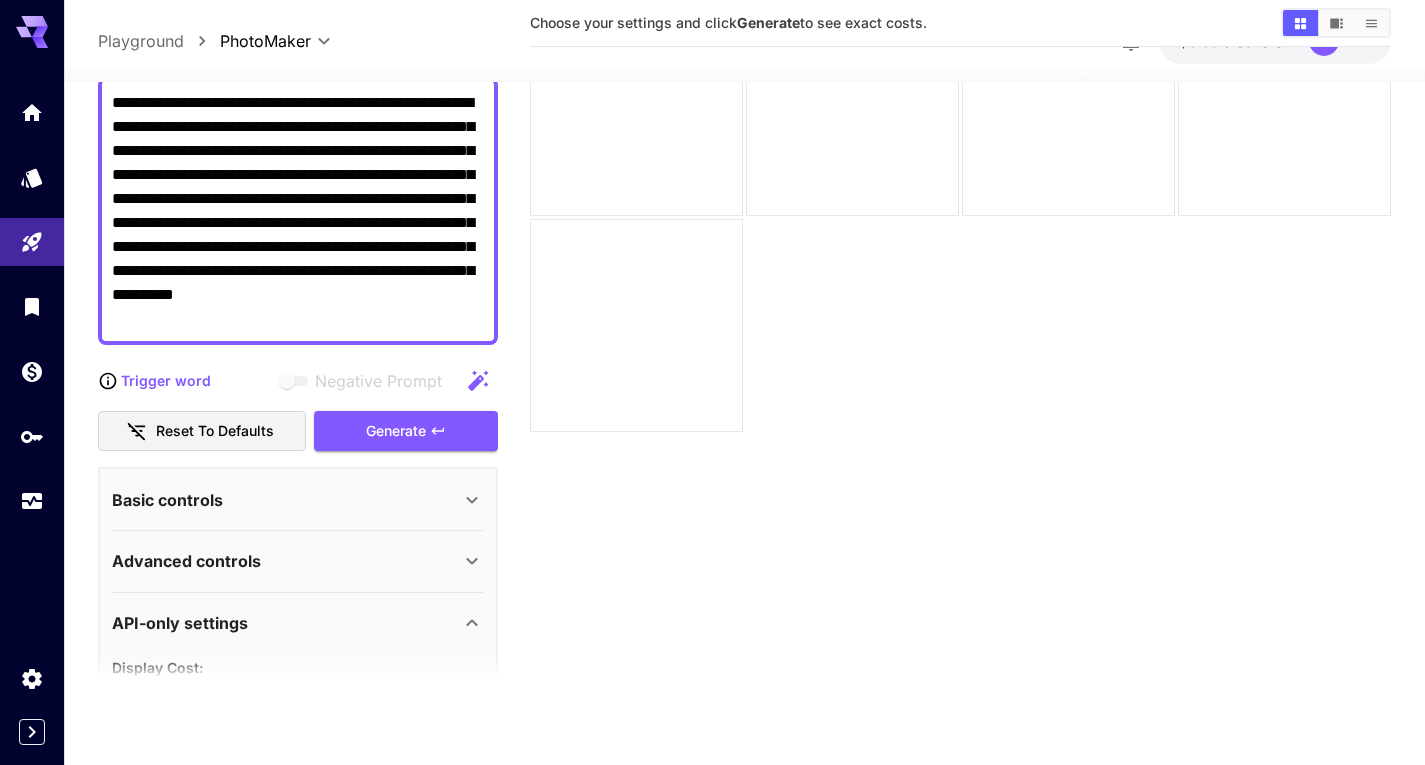 scroll, scrollTop: 485, scrollLeft: 0, axis: vertical 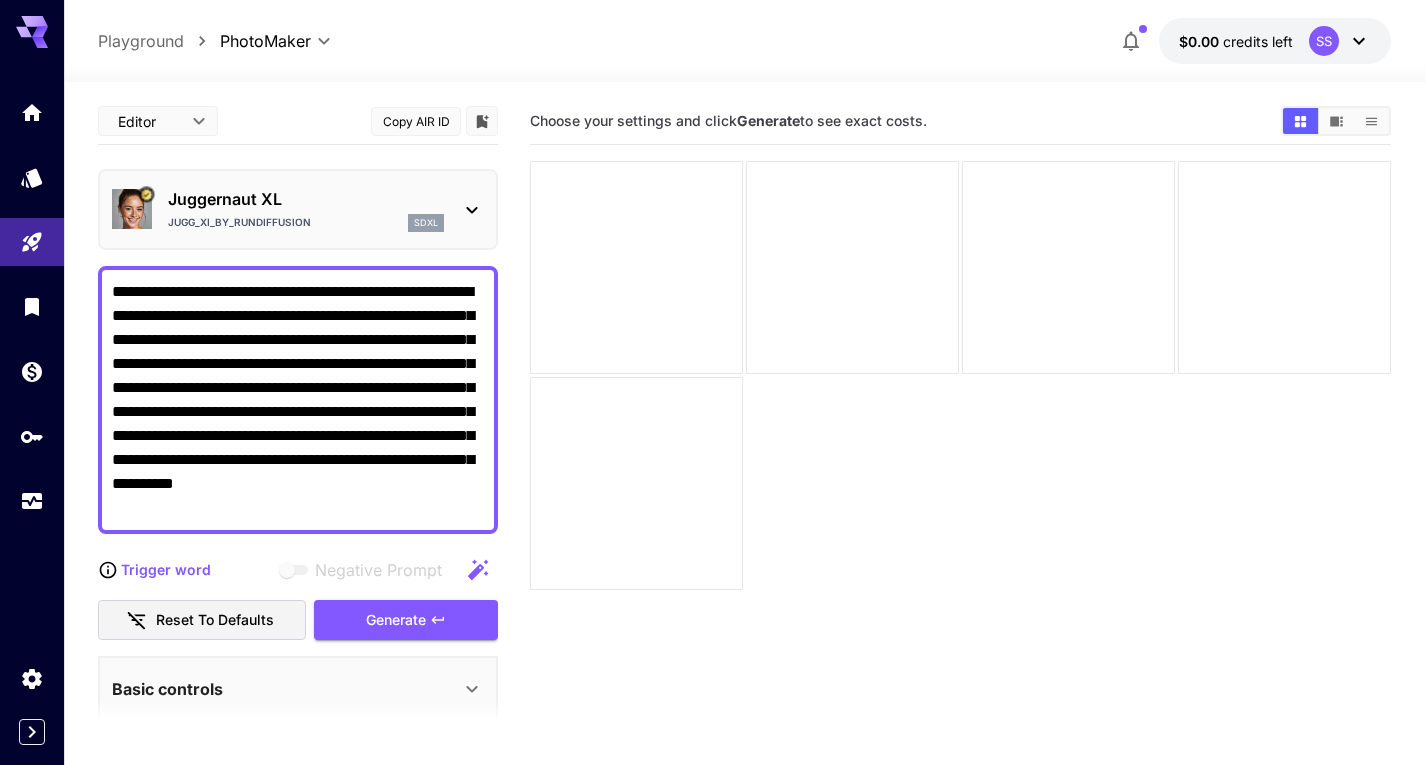 click on "Juggernaut XL Jugg_XI_by_RunDiffusion sdxl" at bounding box center [298, 209] 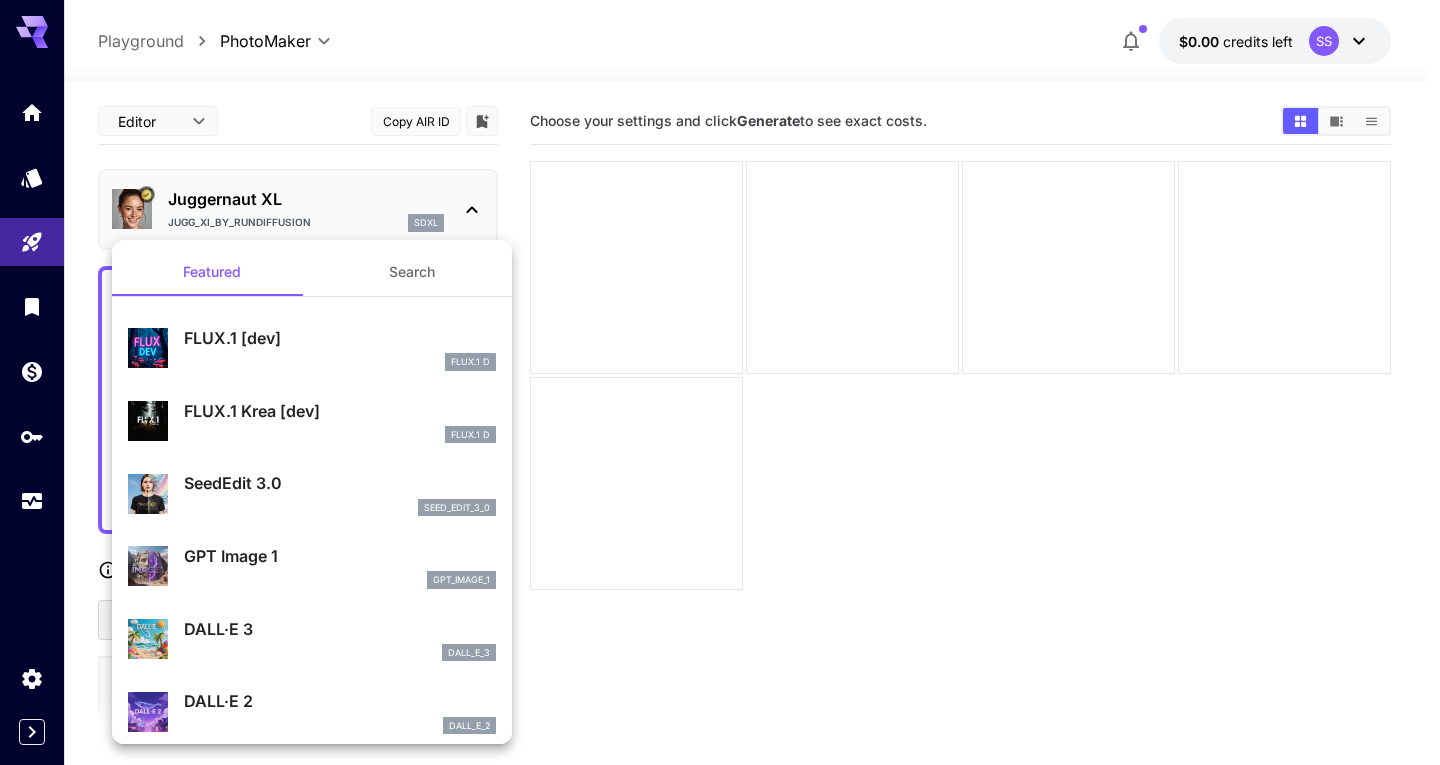 click on "FLUX.1 Krea [dev] FLUX.1 D" at bounding box center [340, 421] 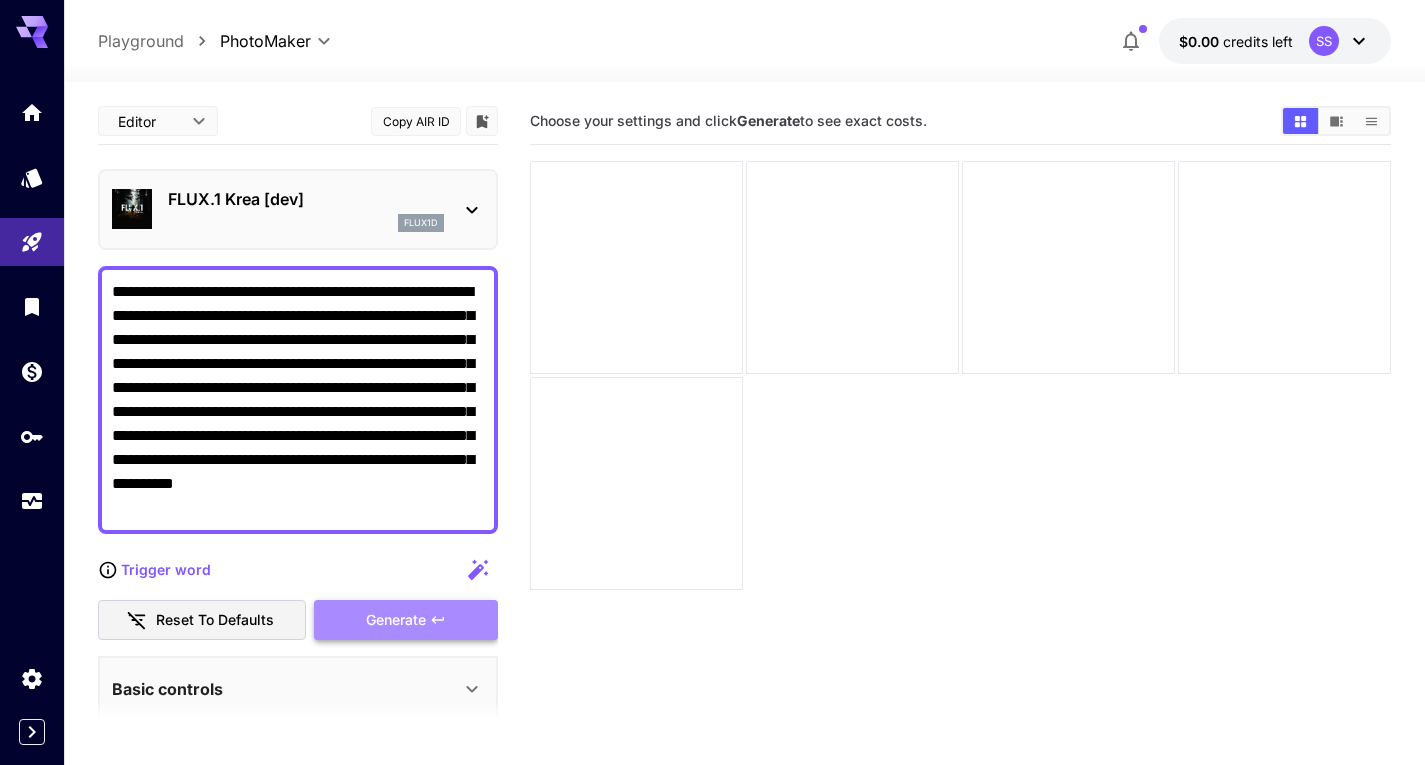 click on "Generate" at bounding box center [406, 620] 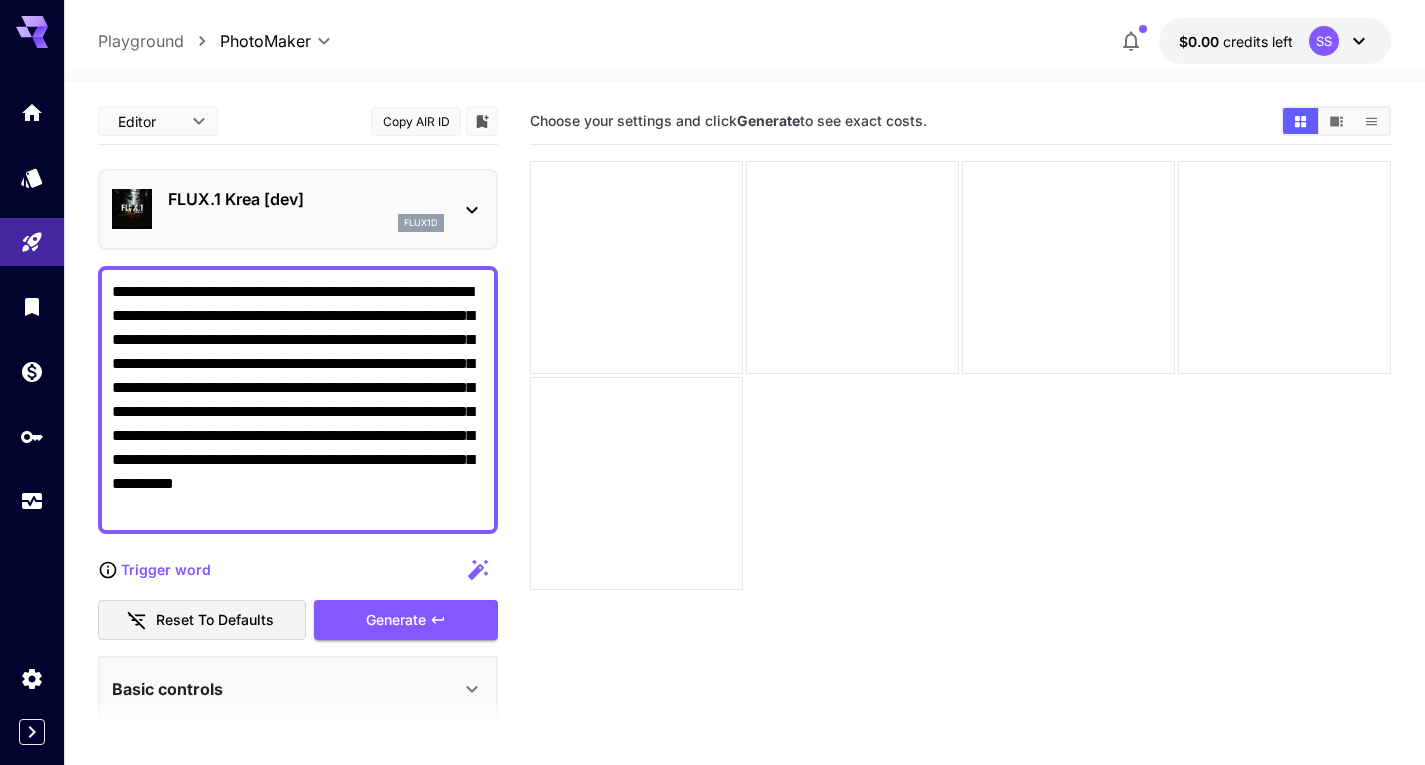 type 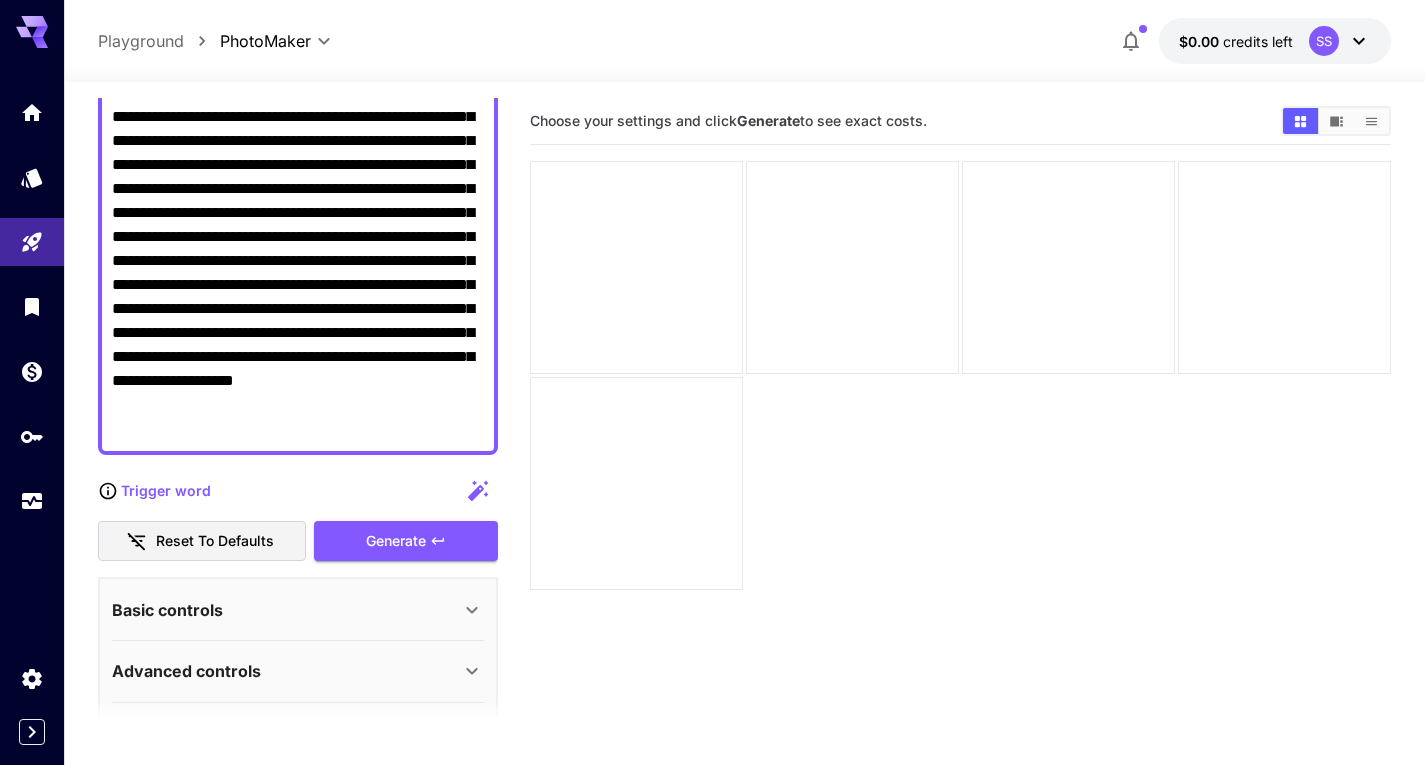 scroll, scrollTop: 200, scrollLeft: 0, axis: vertical 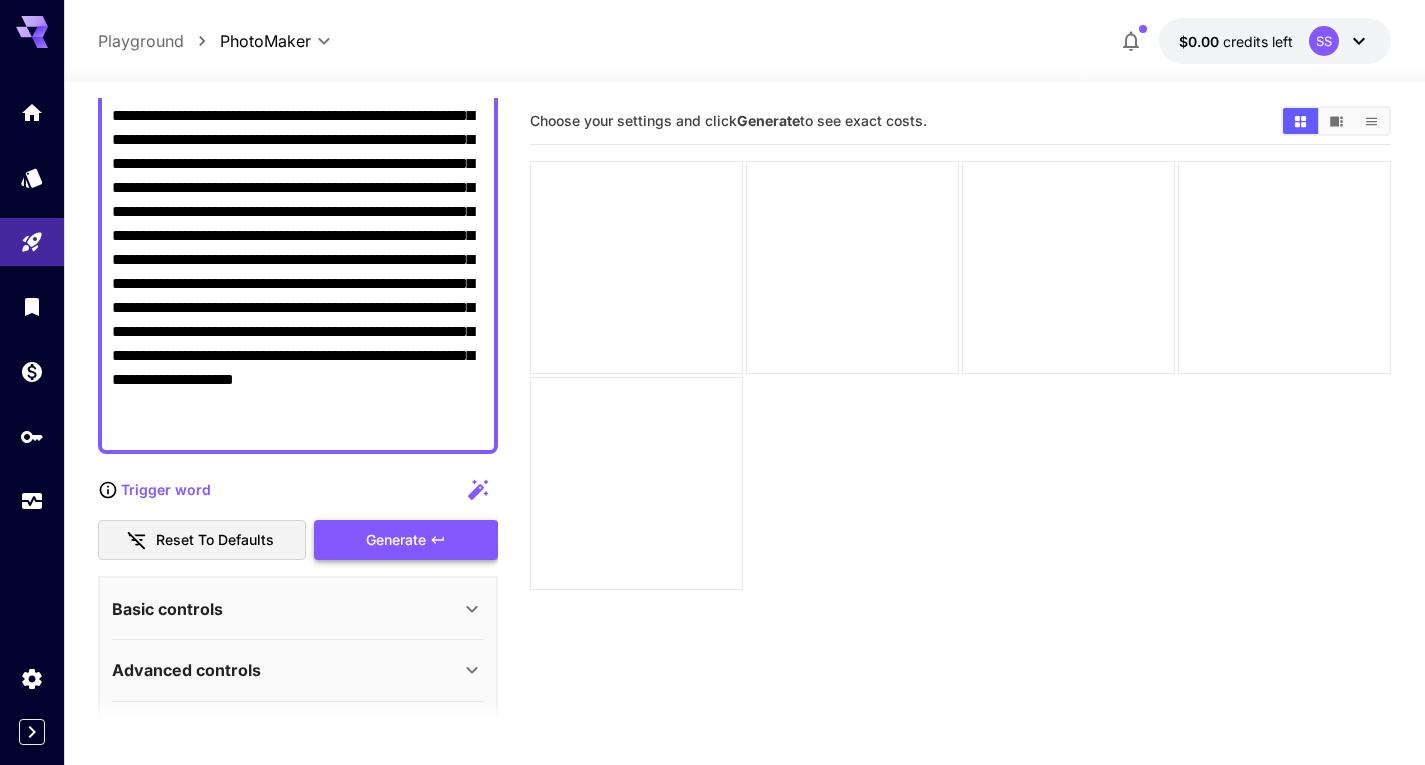type on "**********" 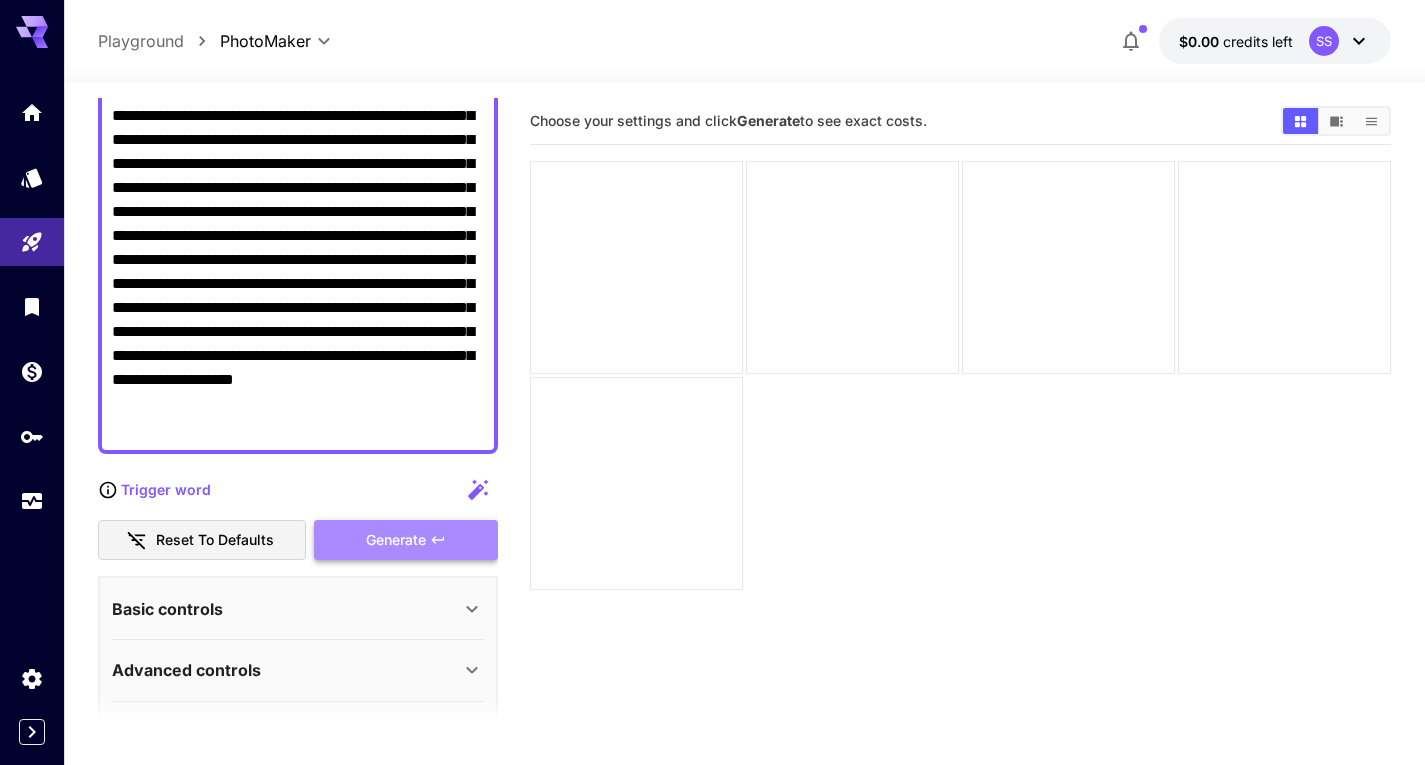 click 